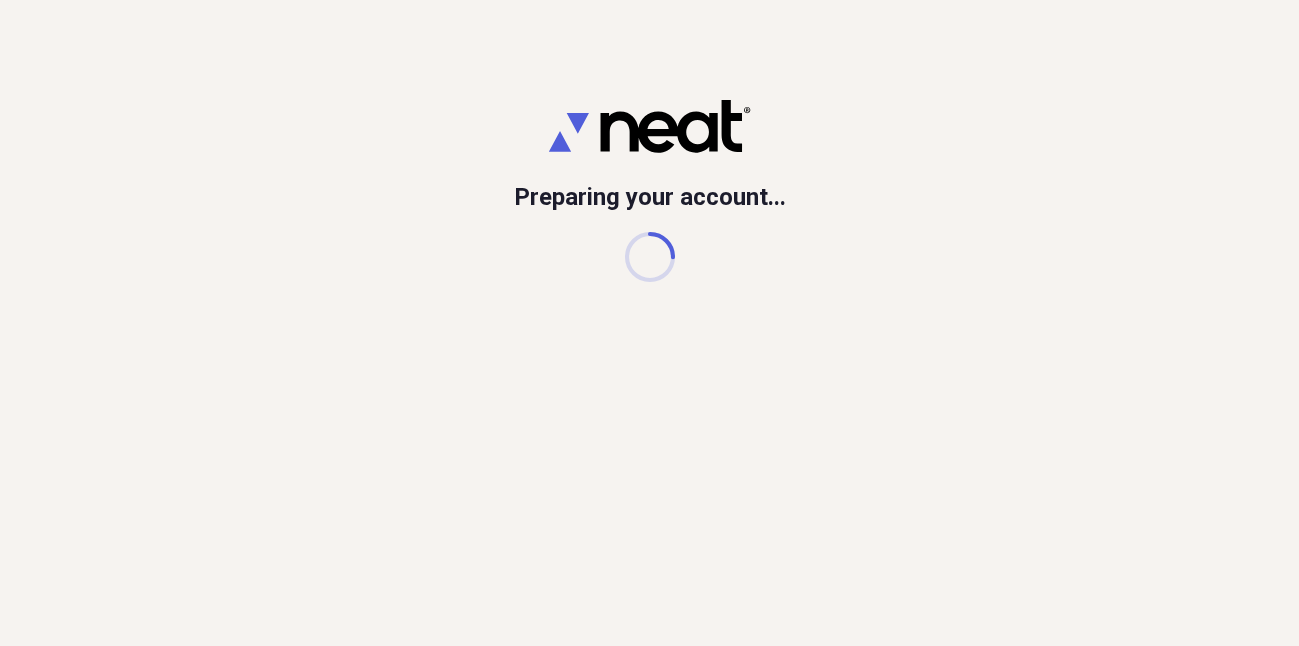 scroll, scrollTop: 0, scrollLeft: 0, axis: both 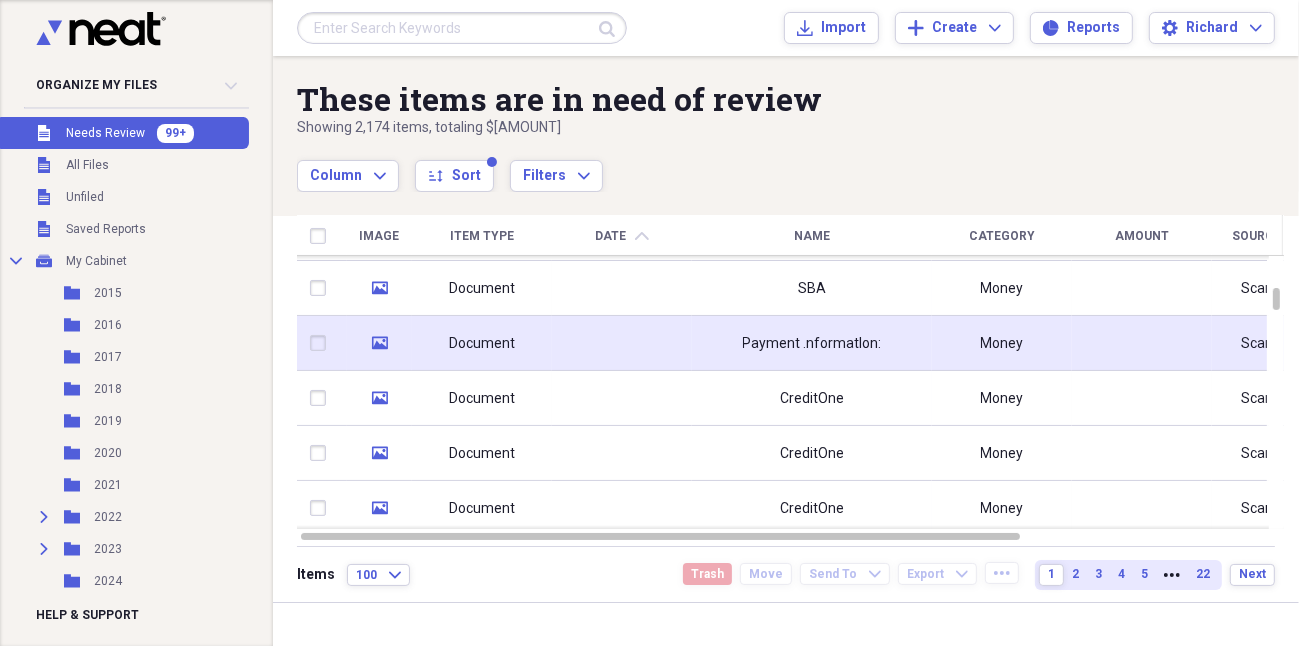 click on "Payment .nformatlon:" at bounding box center [812, 344] 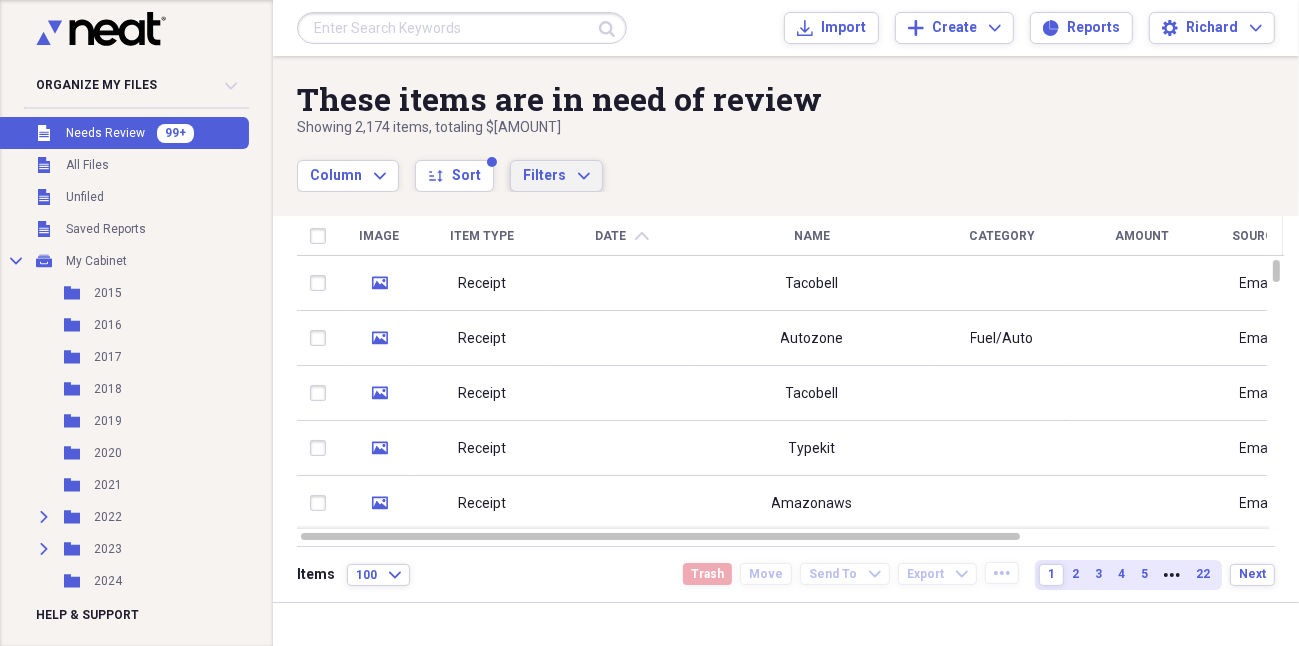click on "Filters" at bounding box center (544, 175) 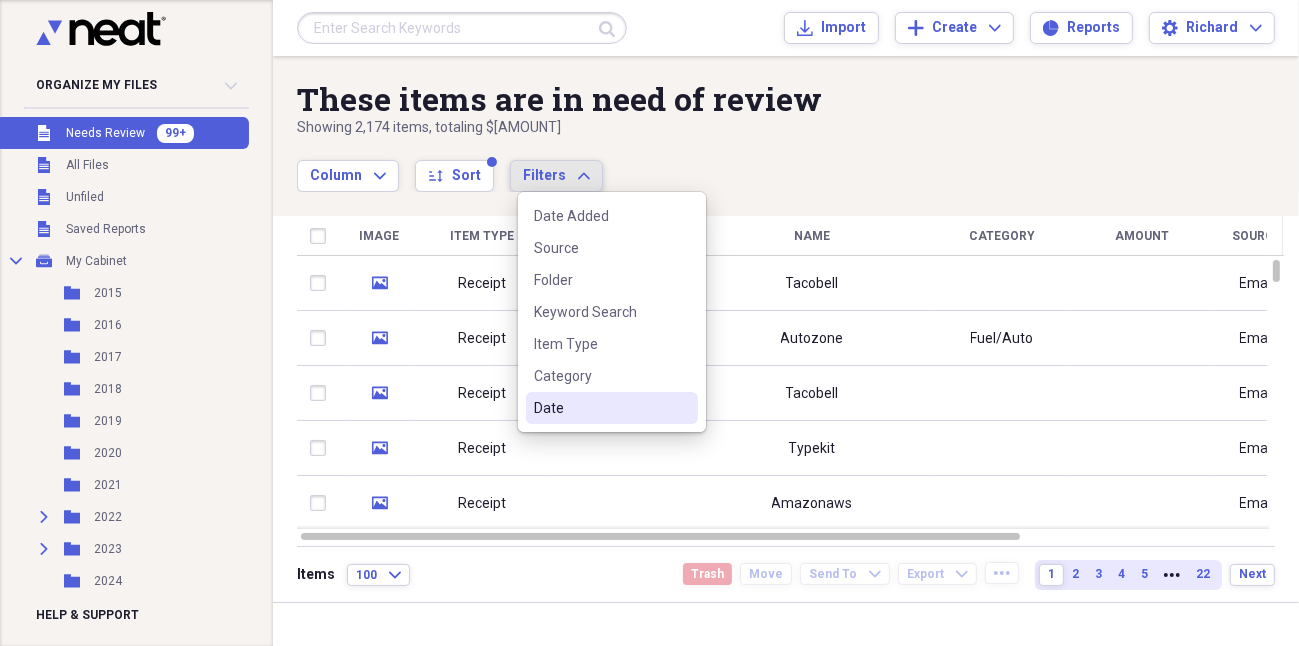 click on "Date" at bounding box center [600, 408] 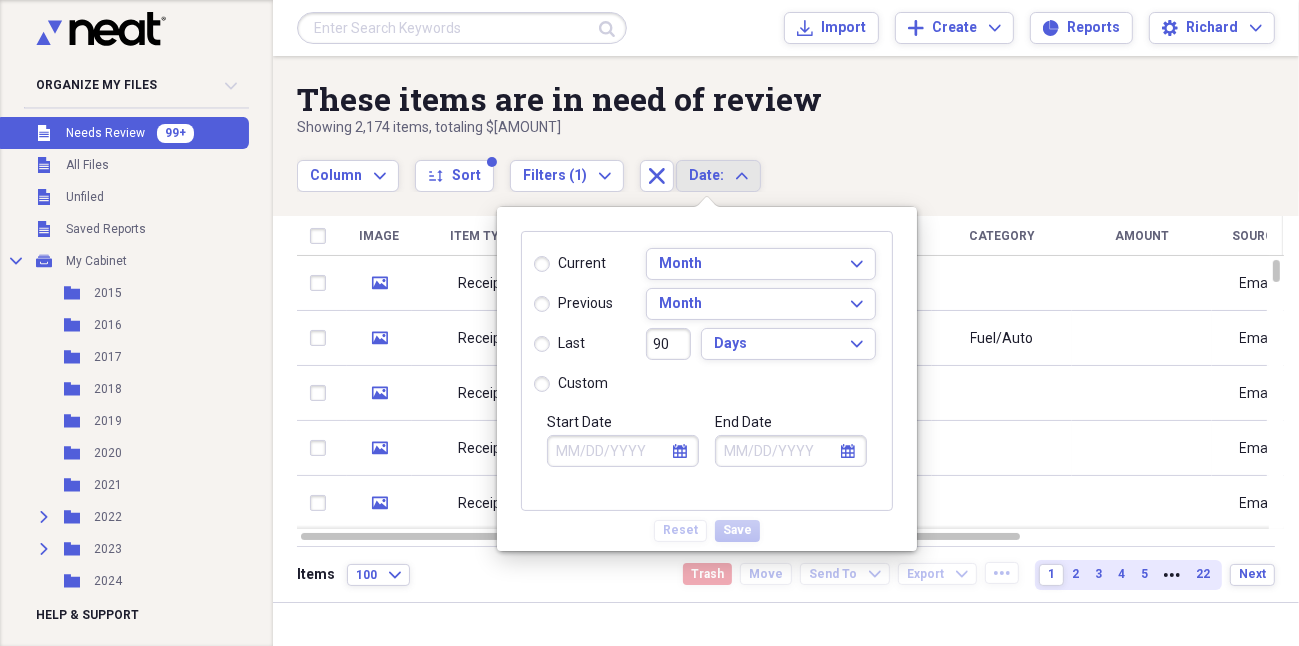 click on "current" at bounding box center (570, 264) 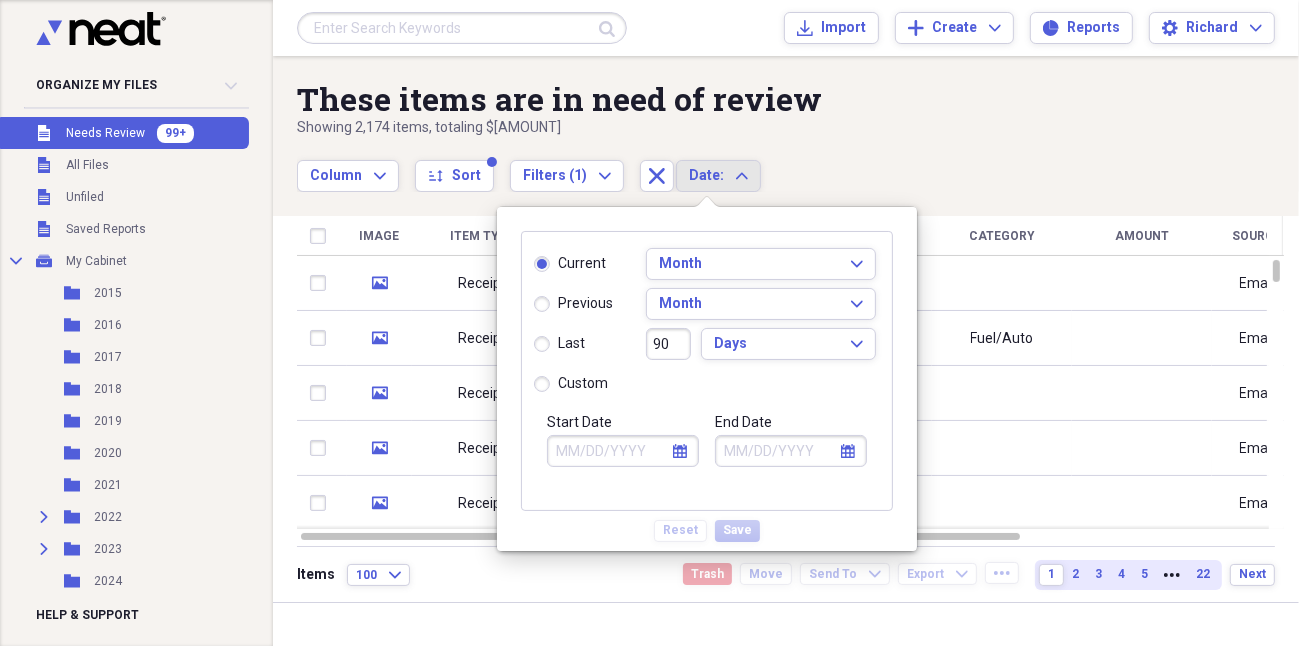 type on "08/01/2025" 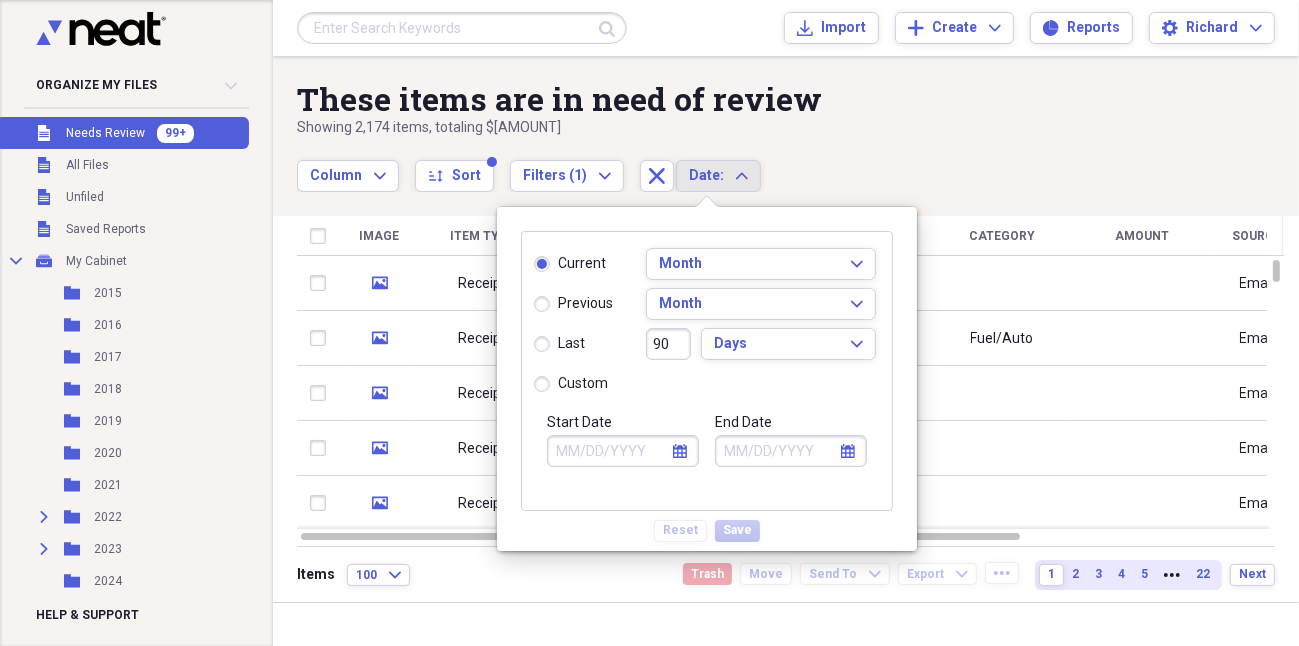 type on "08/31/2025" 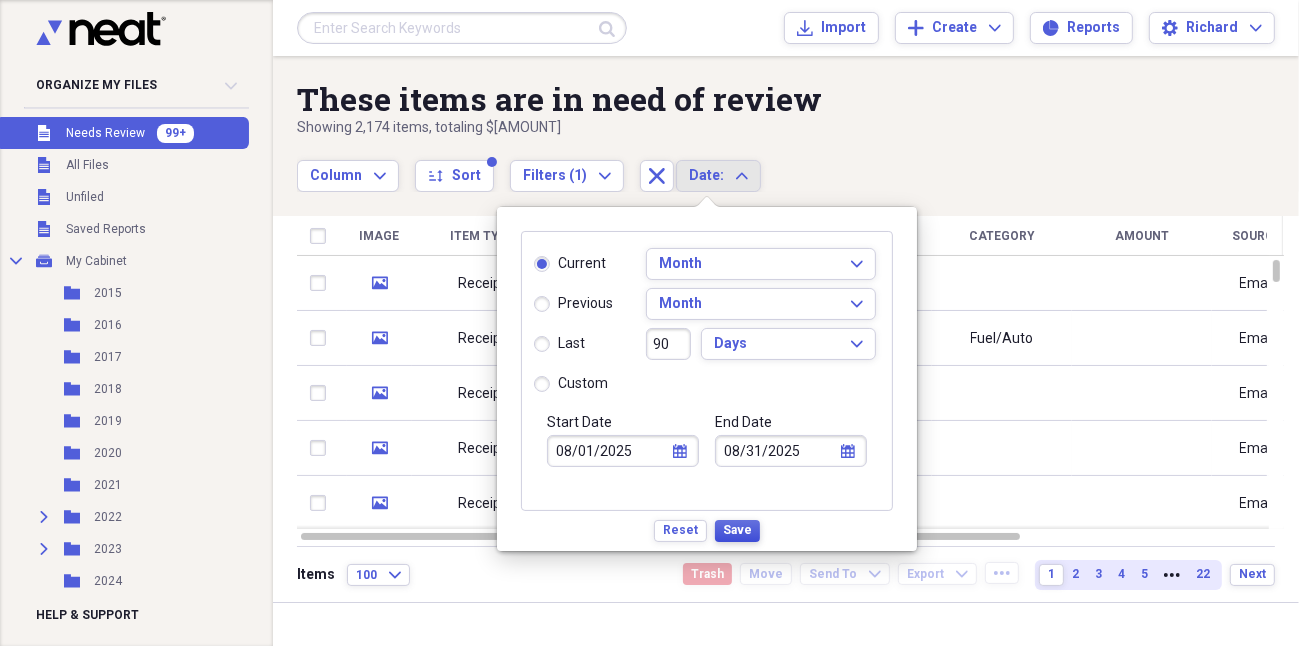 drag, startPoint x: 732, startPoint y: 525, endPoint x: 807, endPoint y: 506, distance: 77.36925 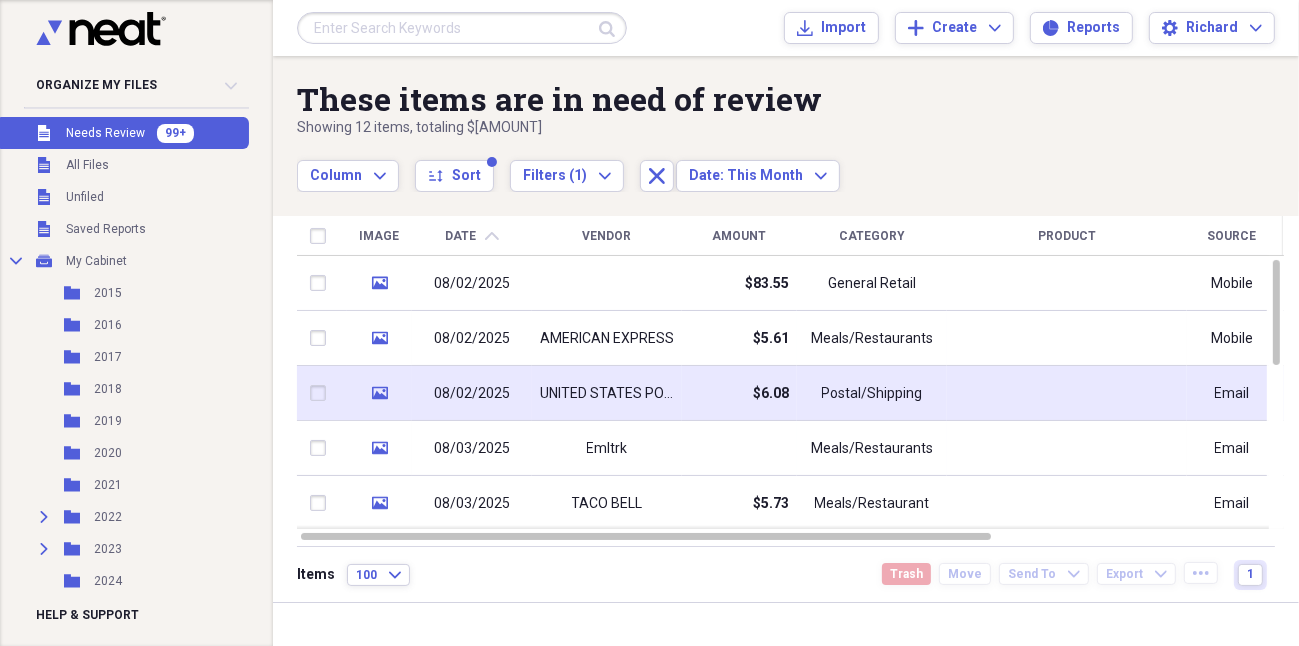 click on "Postal/Shipping" at bounding box center [872, 394] 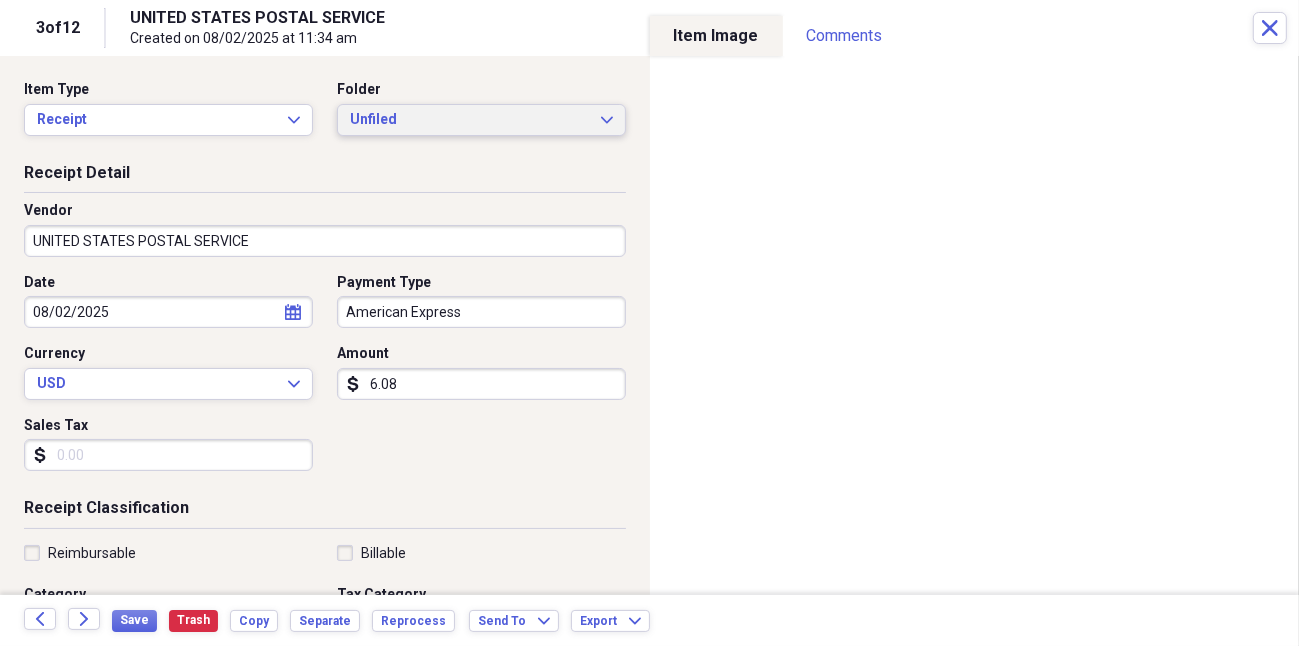 click on "Unfiled" at bounding box center (469, 120) 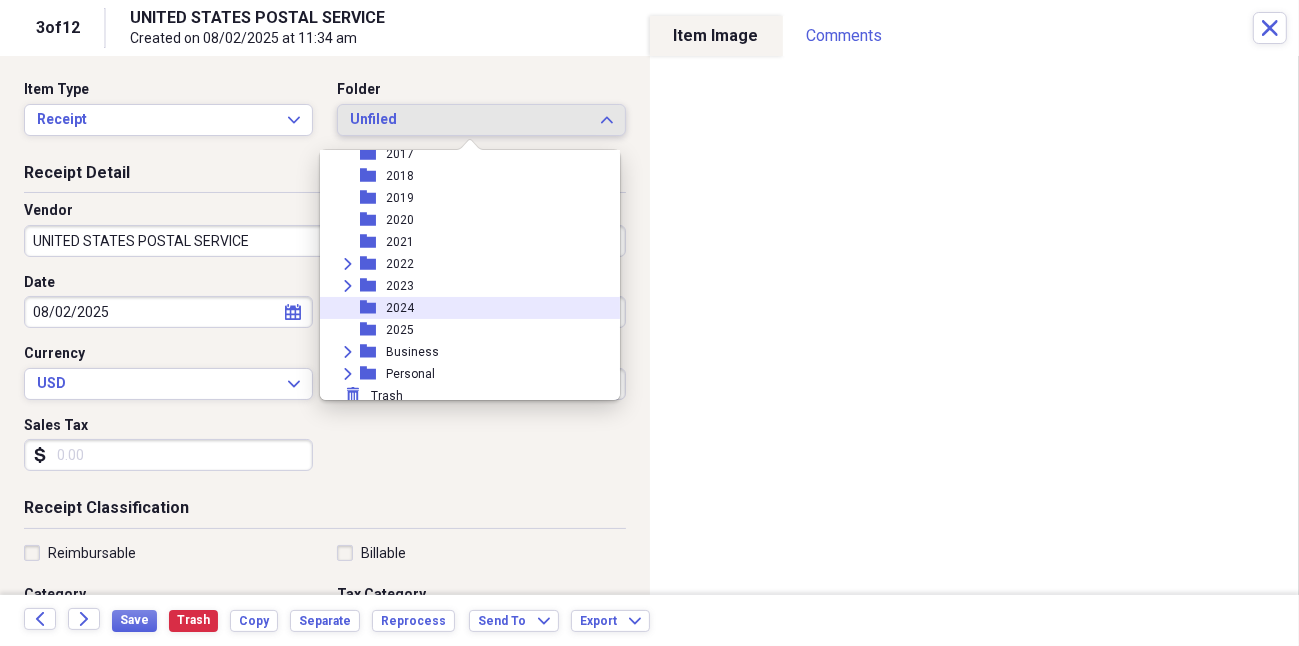 scroll, scrollTop: 116, scrollLeft: 0, axis: vertical 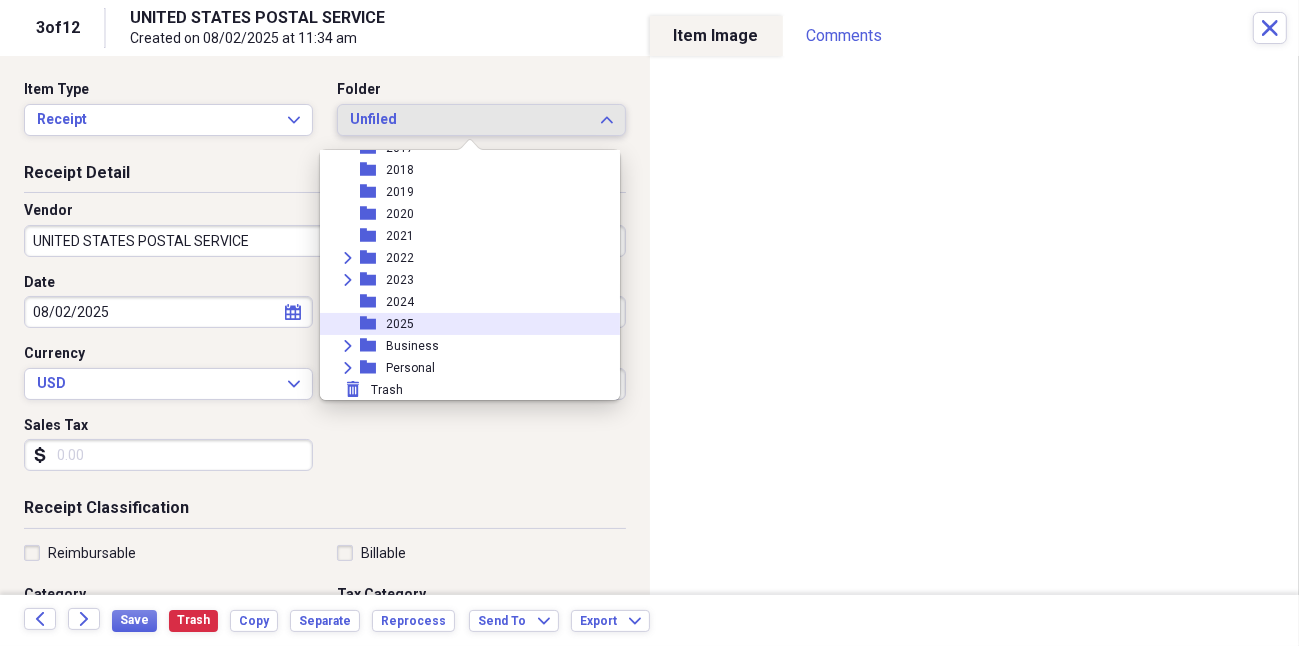 click on "folder 2025" at bounding box center [462, 324] 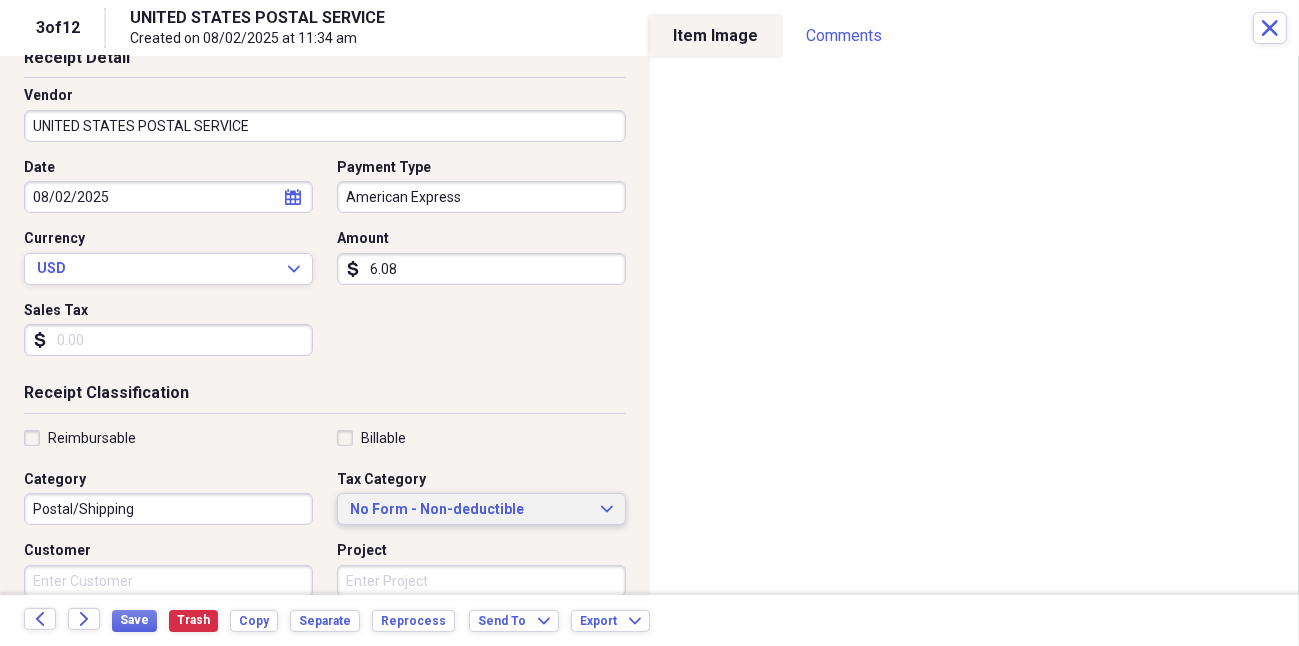 scroll, scrollTop: 200, scrollLeft: 0, axis: vertical 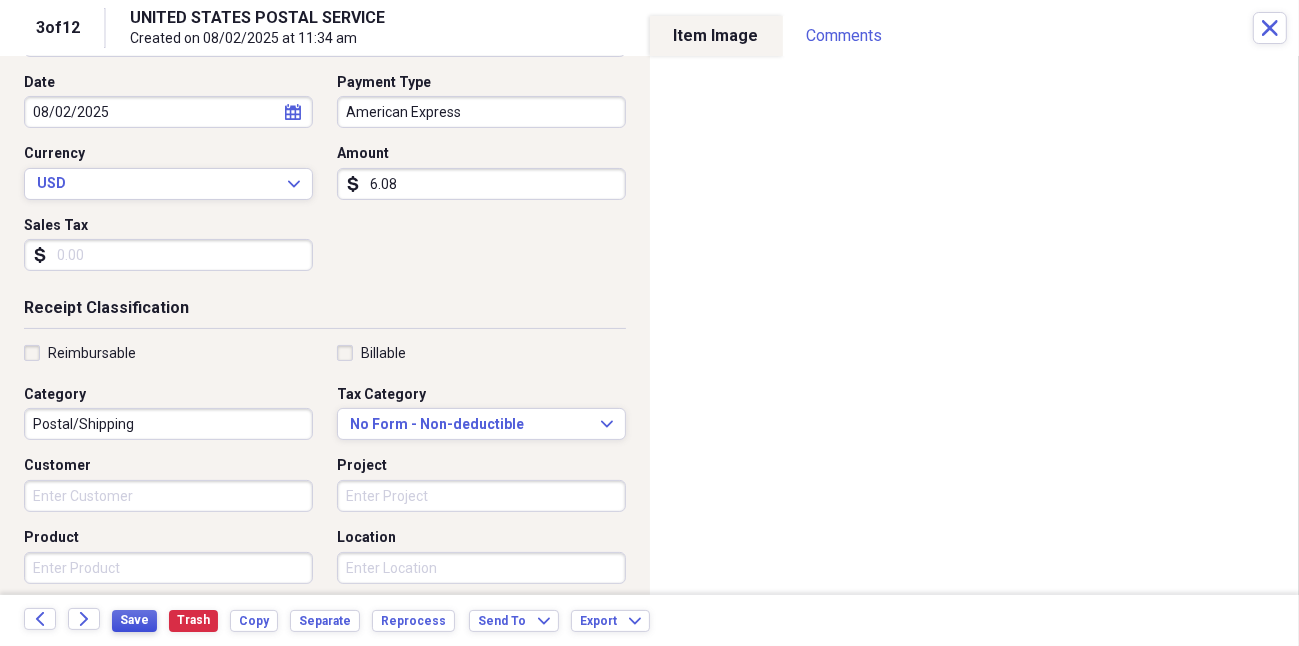 click on "Save" at bounding box center [134, 620] 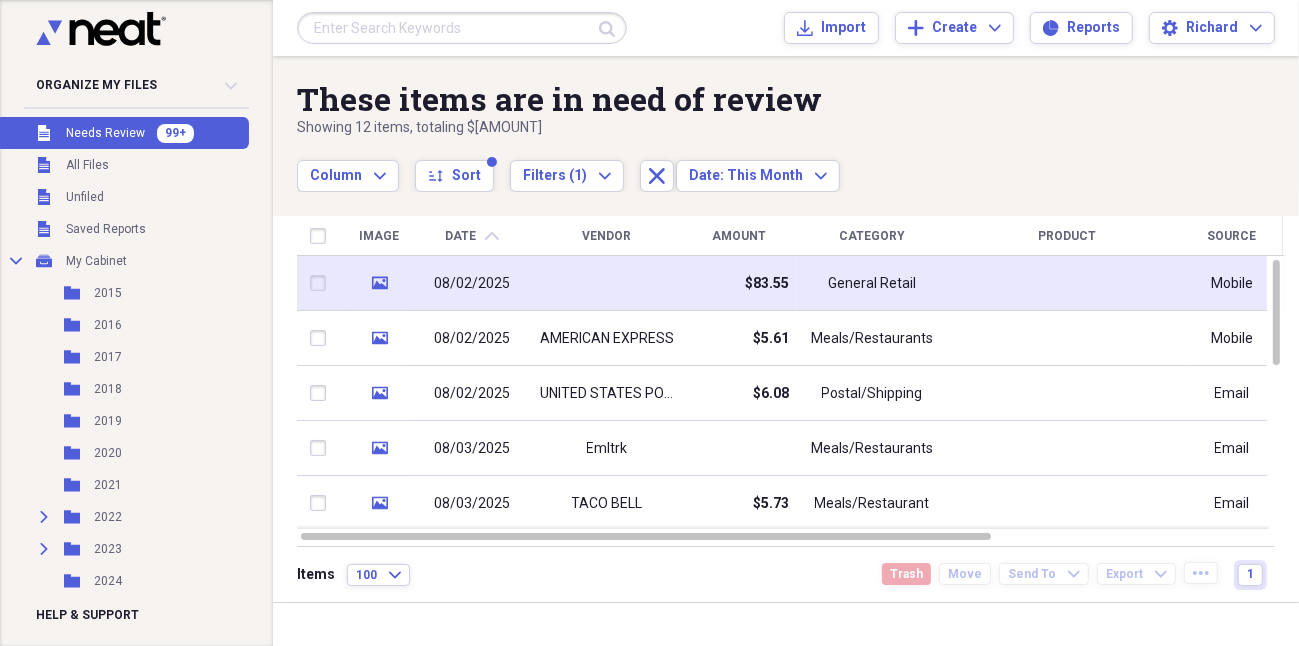 click on "08/02/2025" at bounding box center (472, 284) 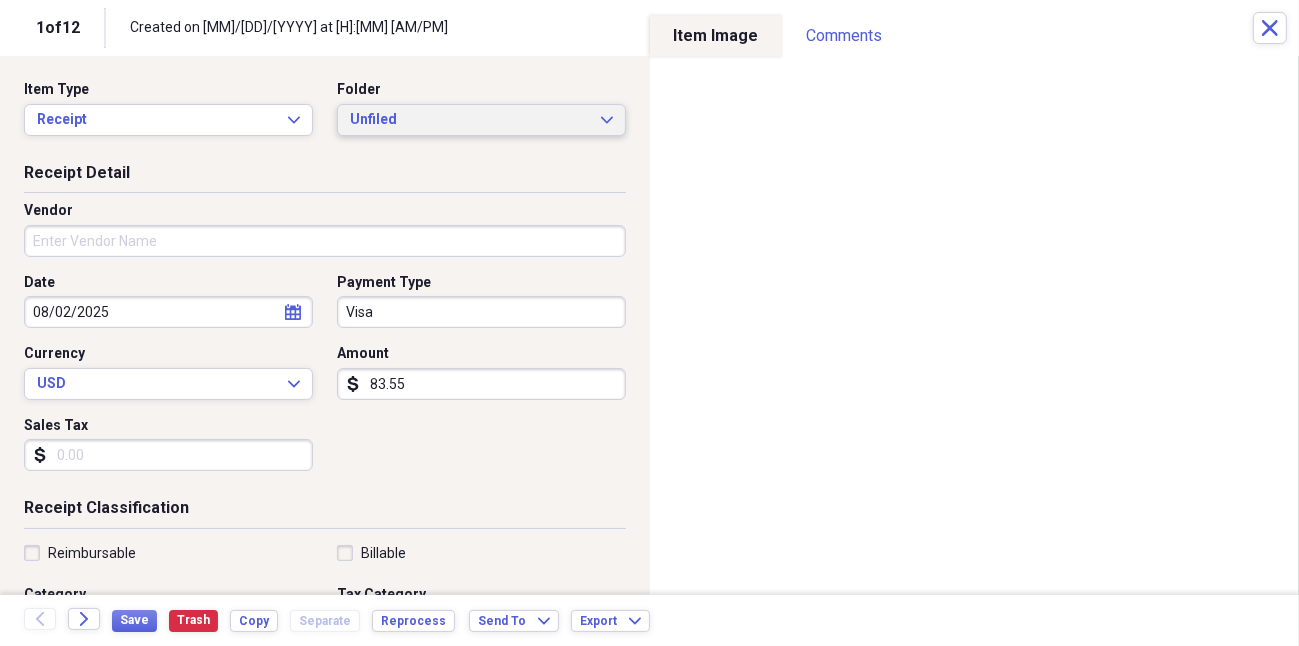click on "Unfiled" at bounding box center [469, 120] 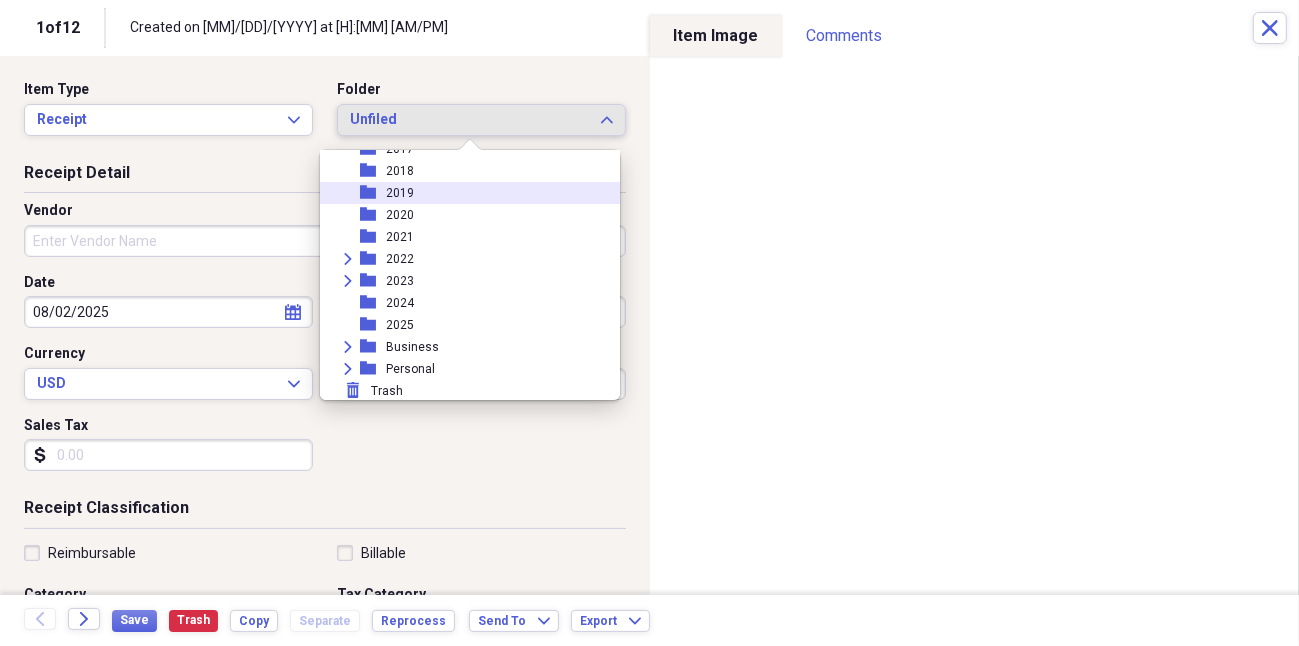 scroll, scrollTop: 116, scrollLeft: 0, axis: vertical 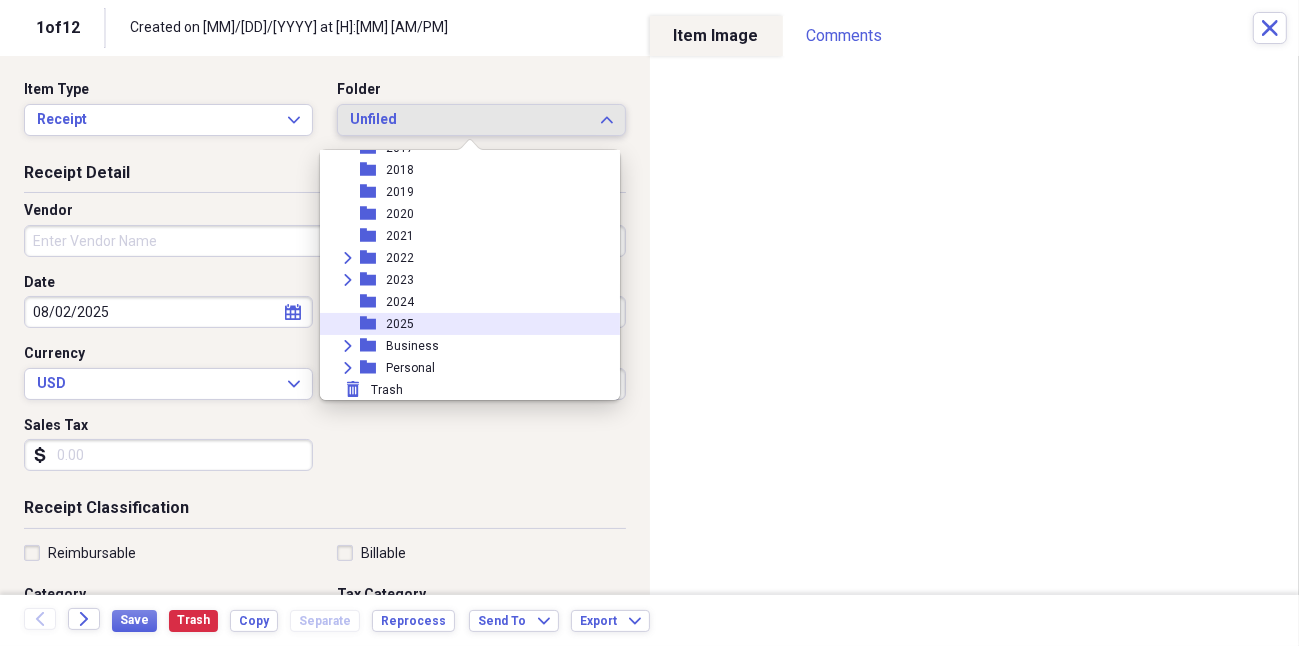 click on "folder 2025" at bounding box center [462, 324] 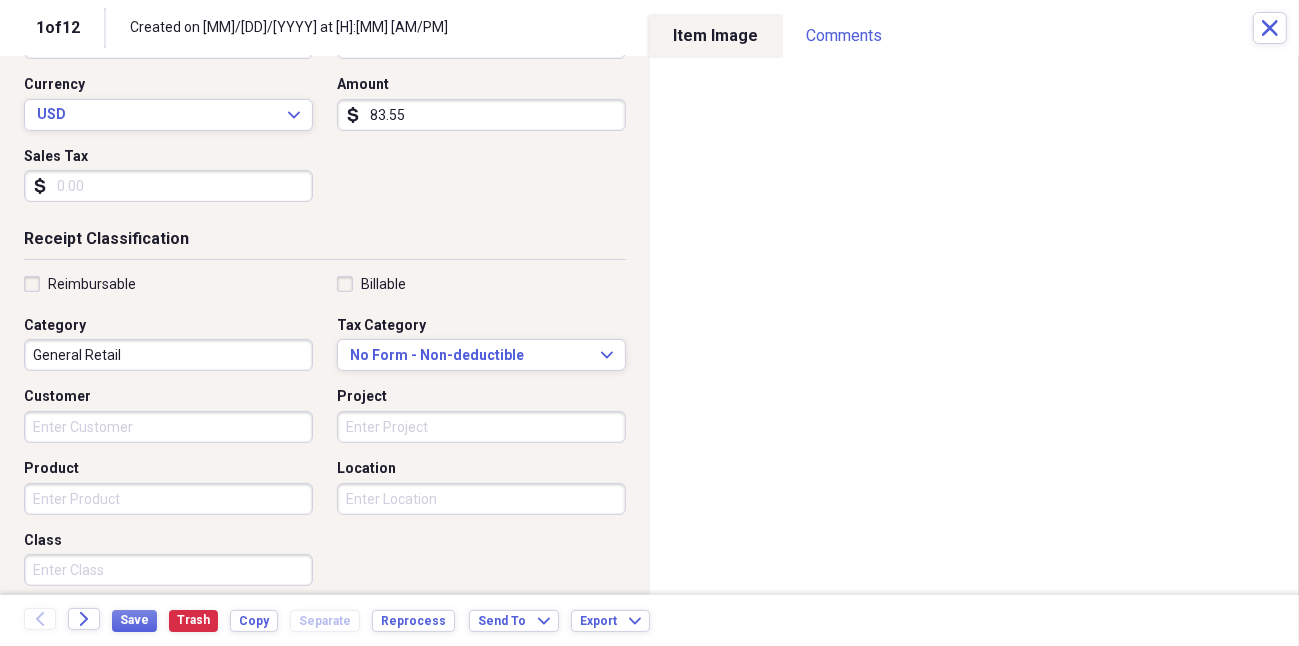scroll, scrollTop: 300, scrollLeft: 0, axis: vertical 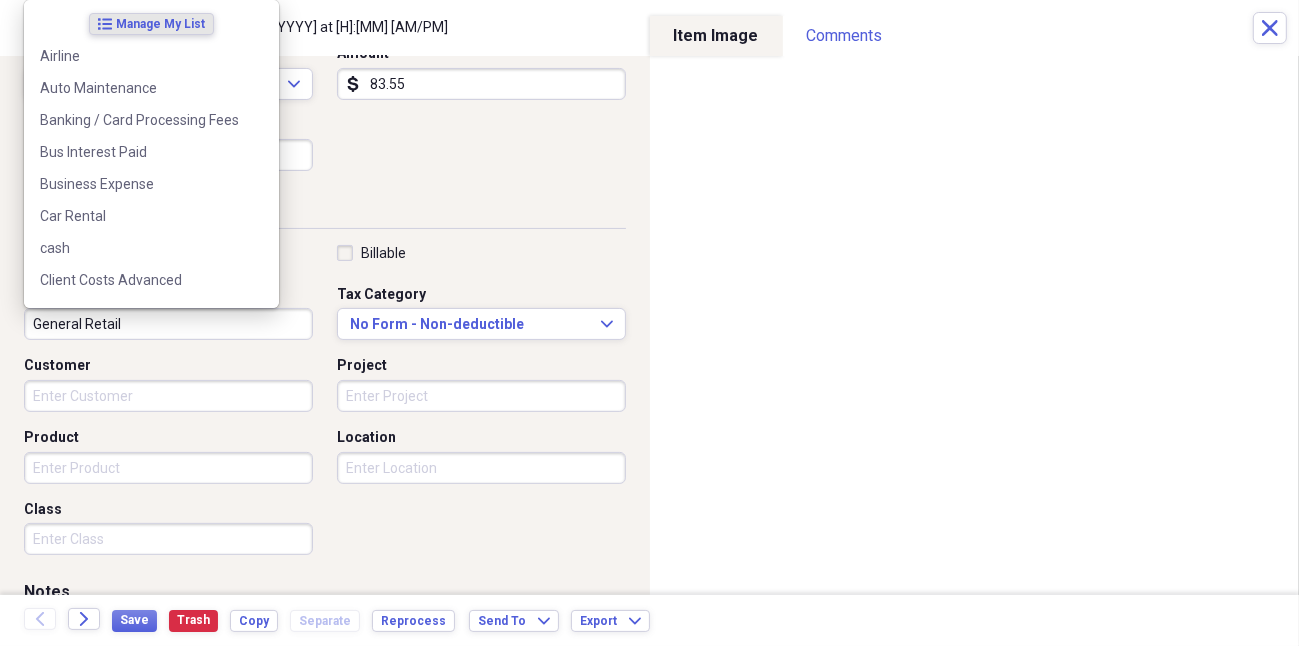 click on "General Retail" at bounding box center [168, 324] 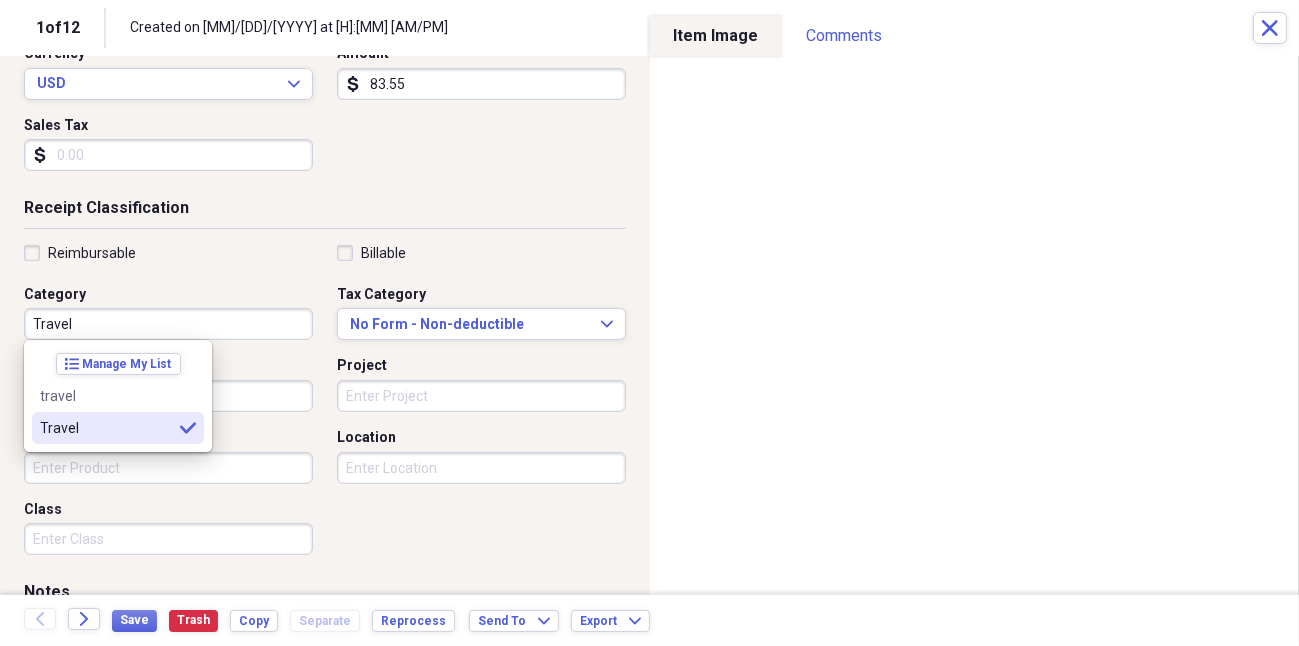 type on "Travel" 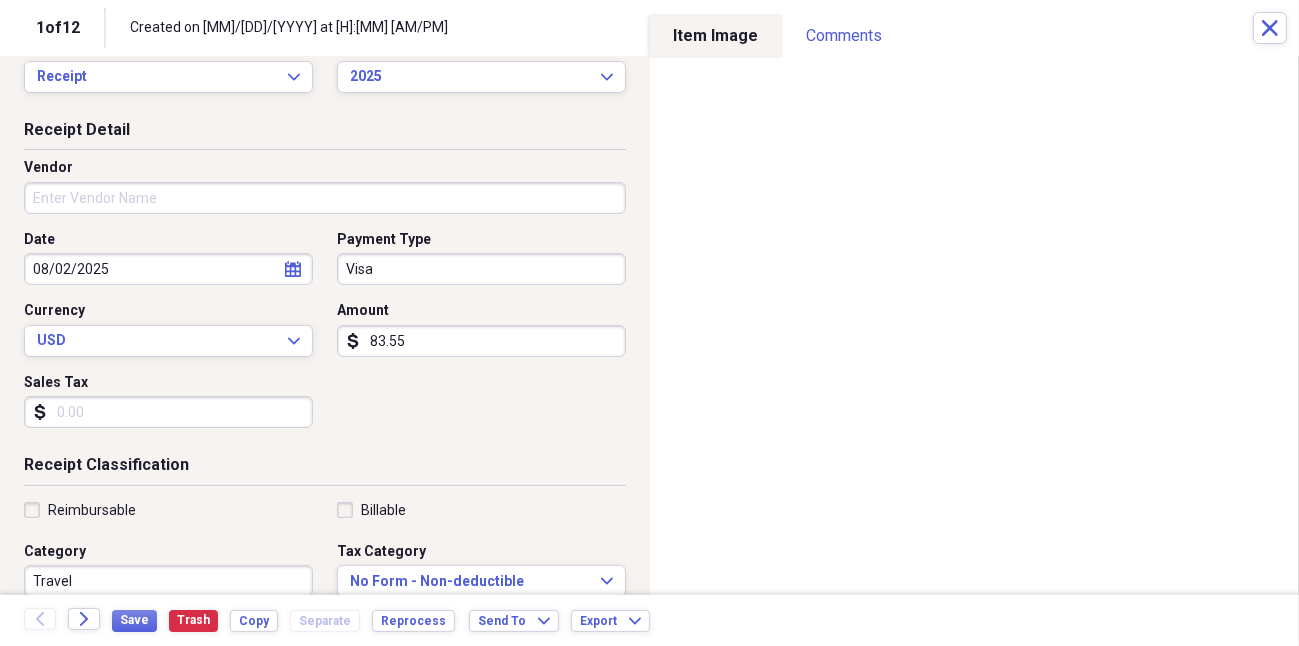 scroll, scrollTop: 0, scrollLeft: 0, axis: both 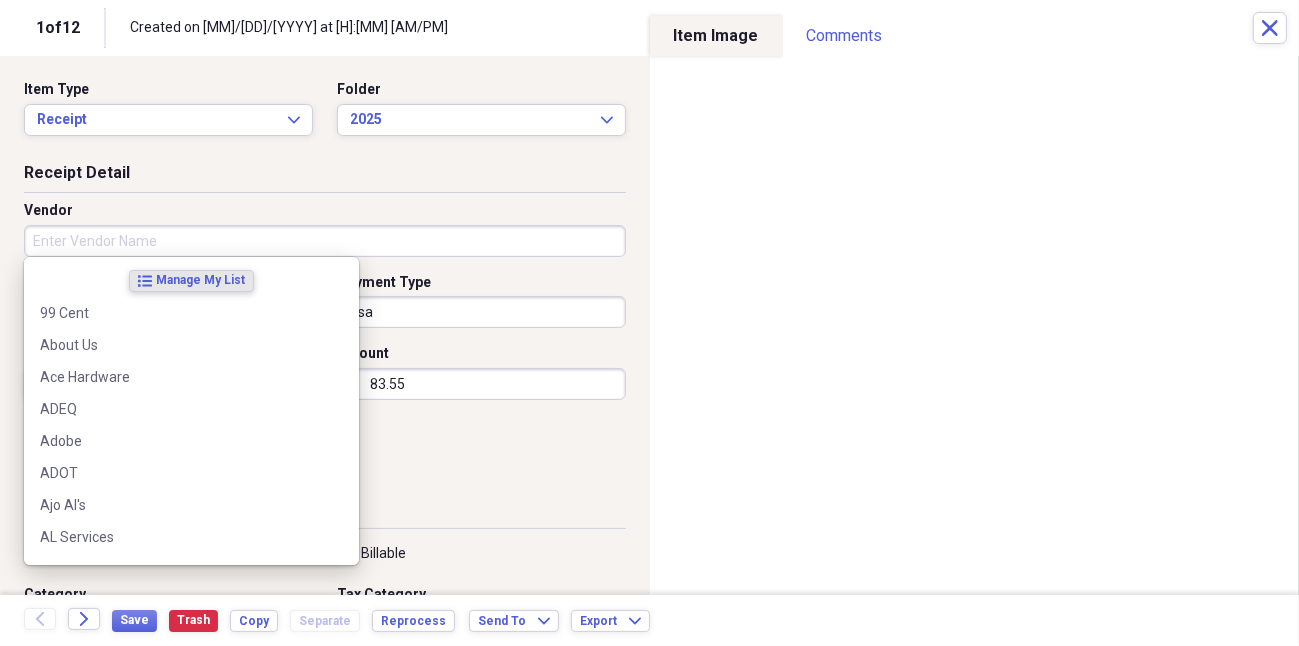 click on "Vendor" at bounding box center (325, 241) 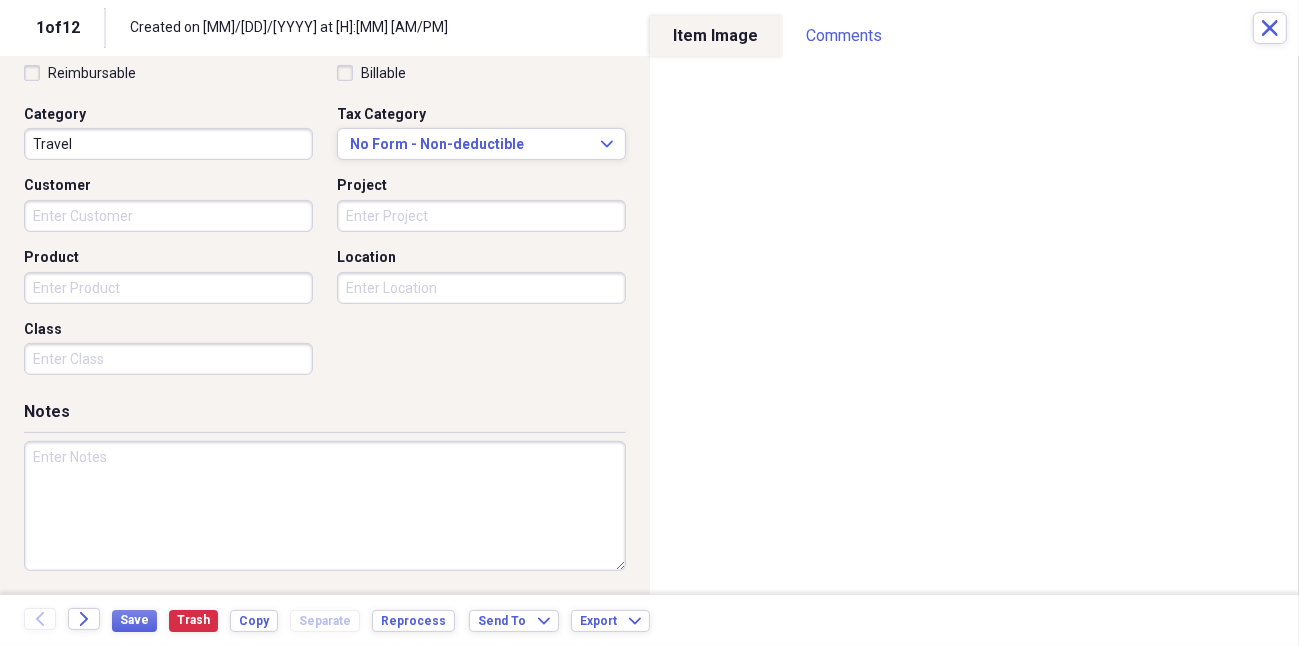 scroll, scrollTop: 380, scrollLeft: 0, axis: vertical 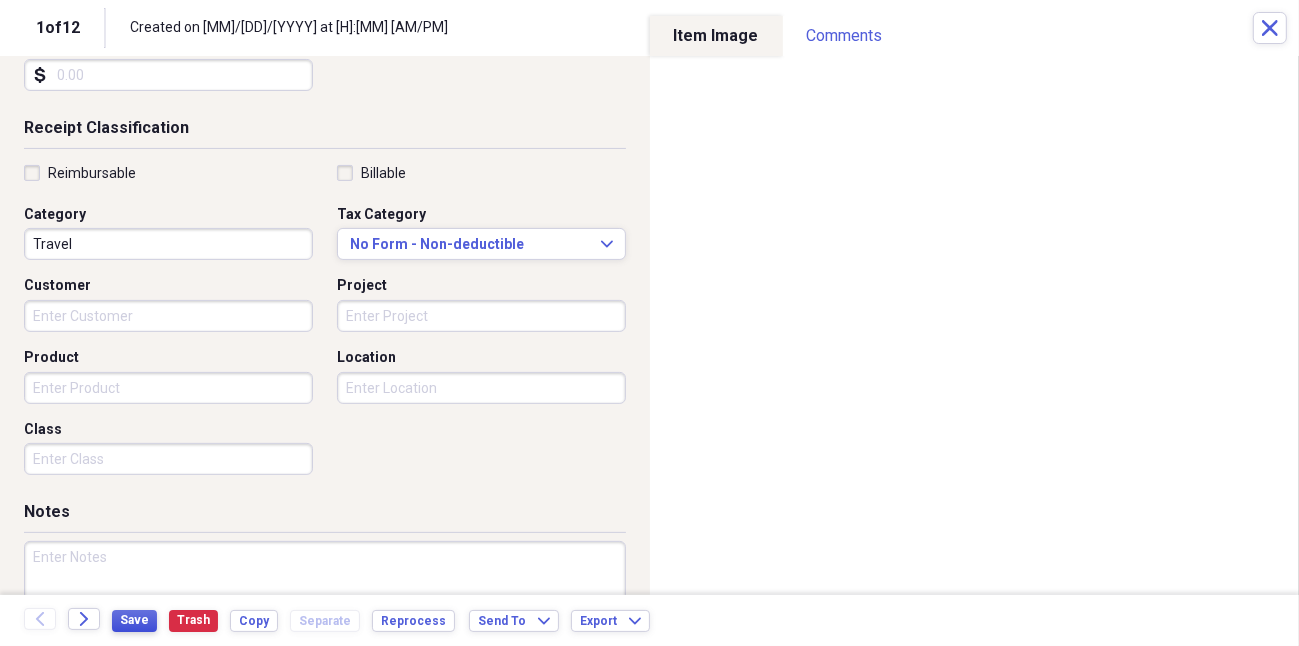 type on "[BRAND] [BRAND]" 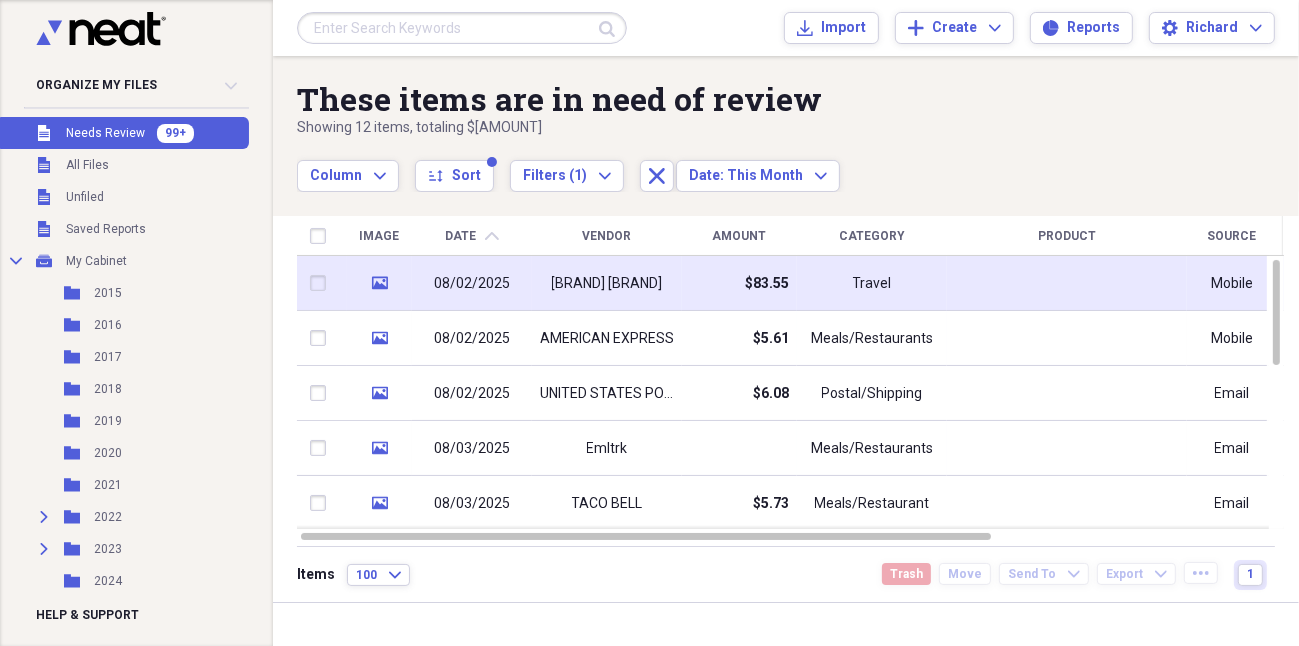 click on "[BRAND] [BRAND]" at bounding box center (607, 284) 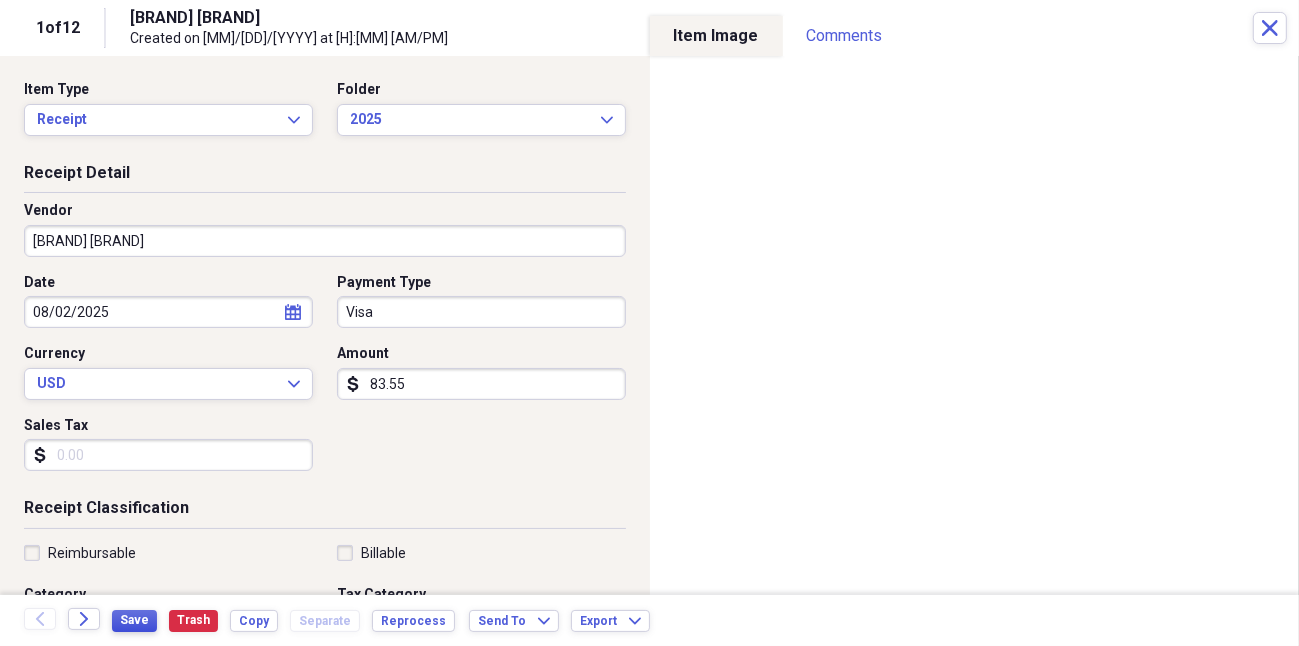 click on "Save" at bounding box center (134, 620) 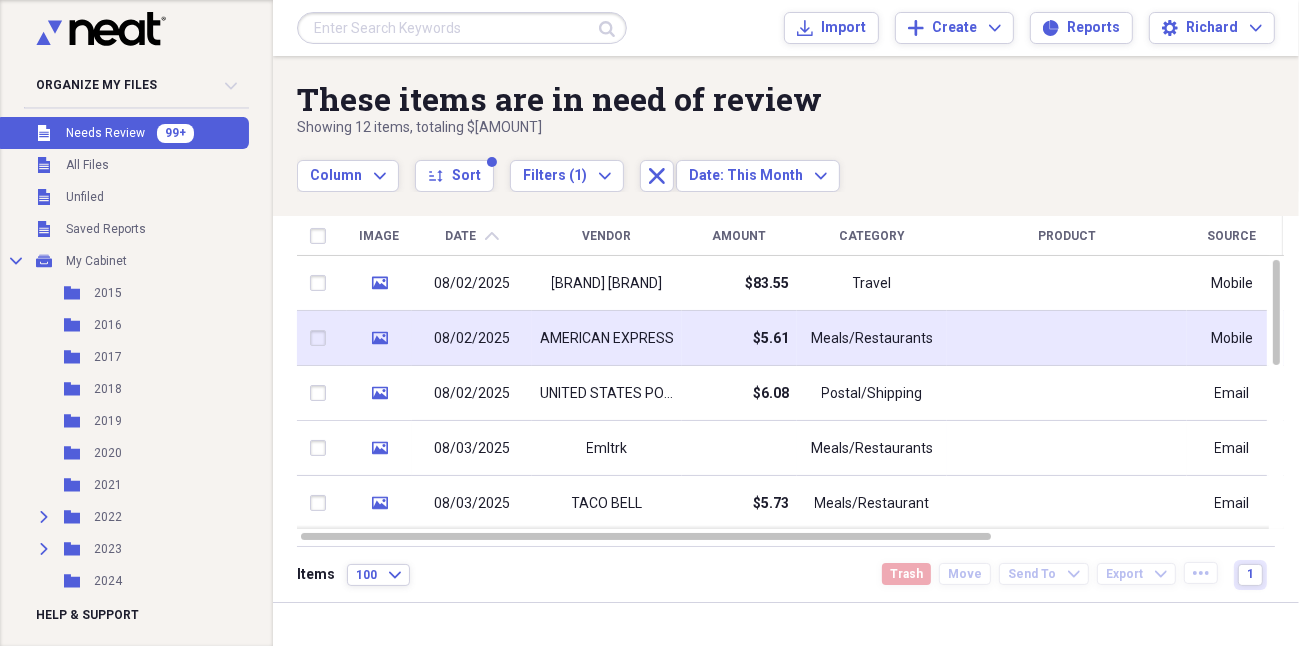 click on "AMERICAN EXPRESS" at bounding box center [607, 339] 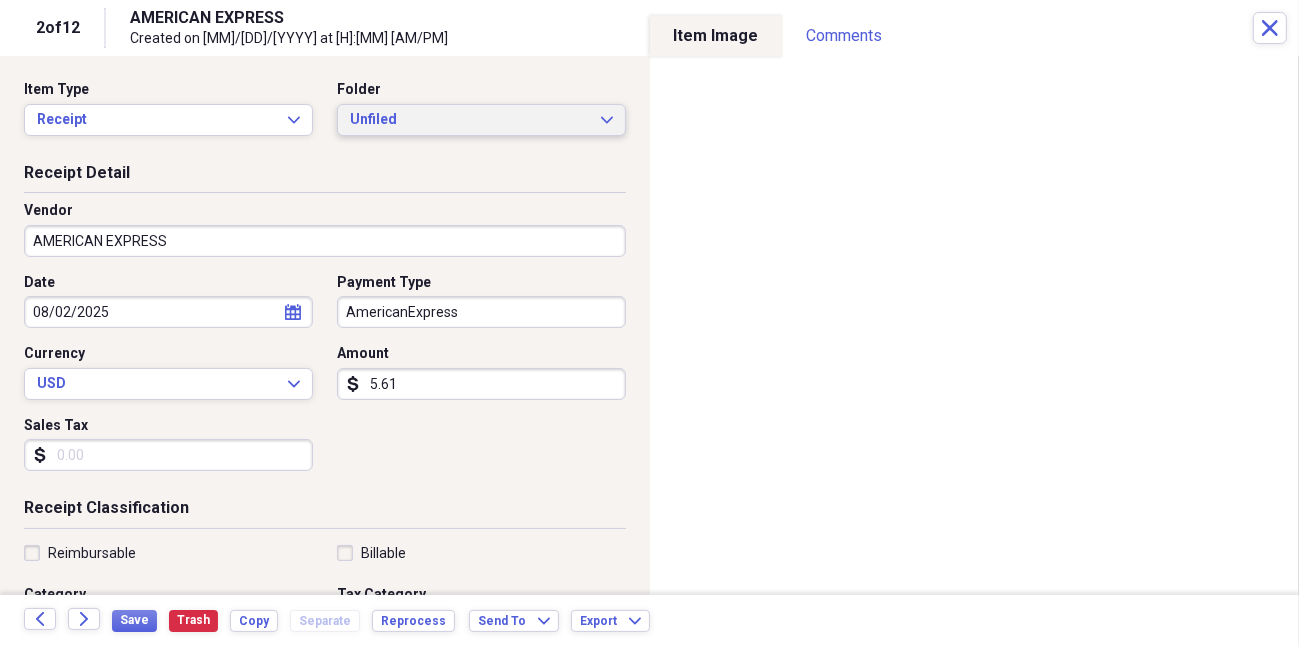 click on "Unfiled" at bounding box center (469, 120) 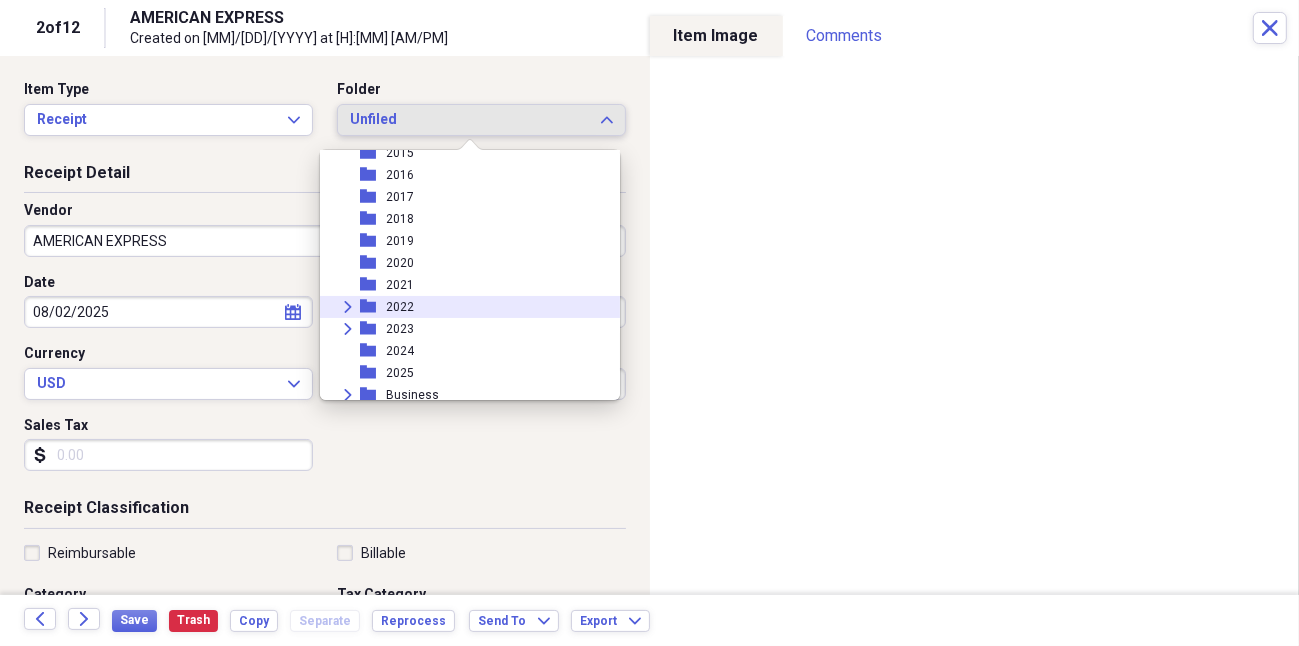 scroll, scrollTop: 100, scrollLeft: 0, axis: vertical 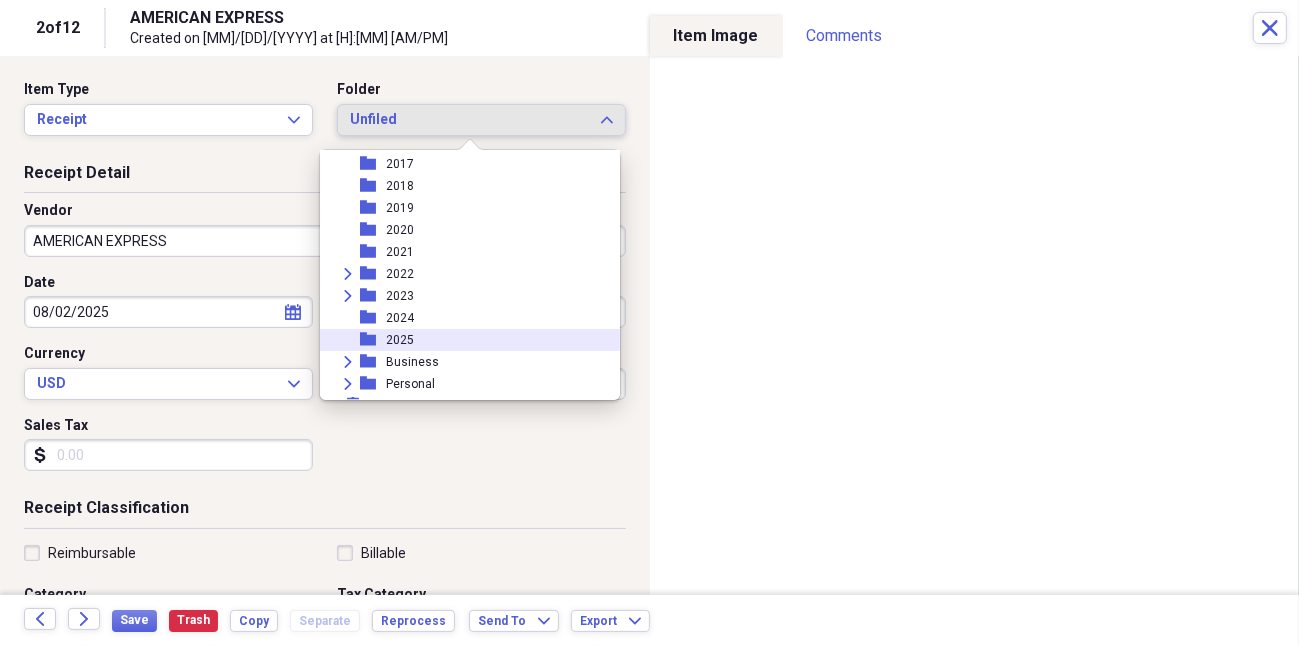 click on "2025" at bounding box center [400, 340] 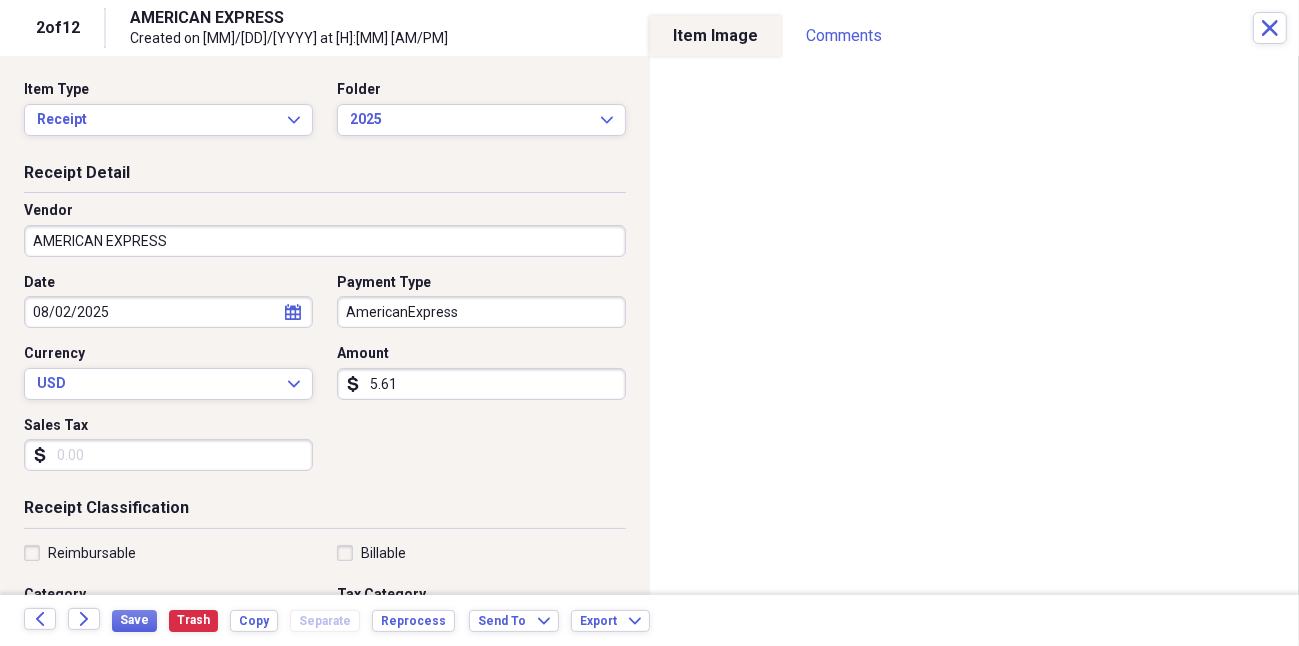 click on "AMERICAN EXPRESS" at bounding box center (325, 241) 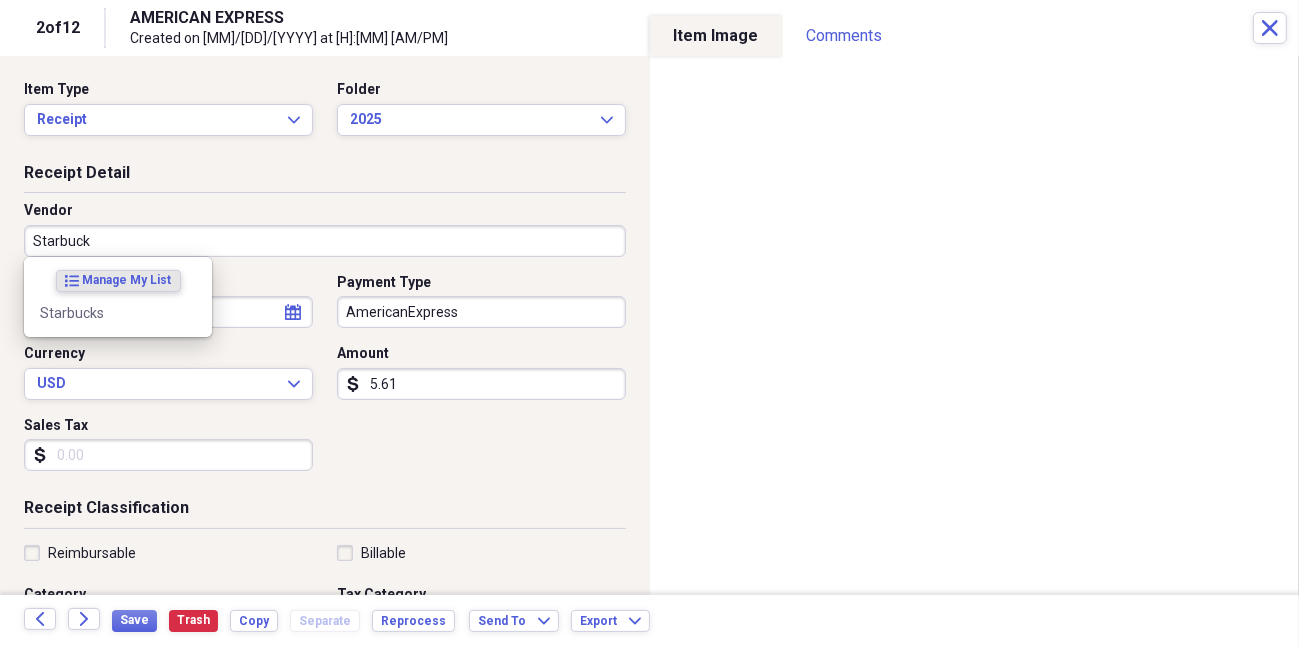 type on "Starbucks" 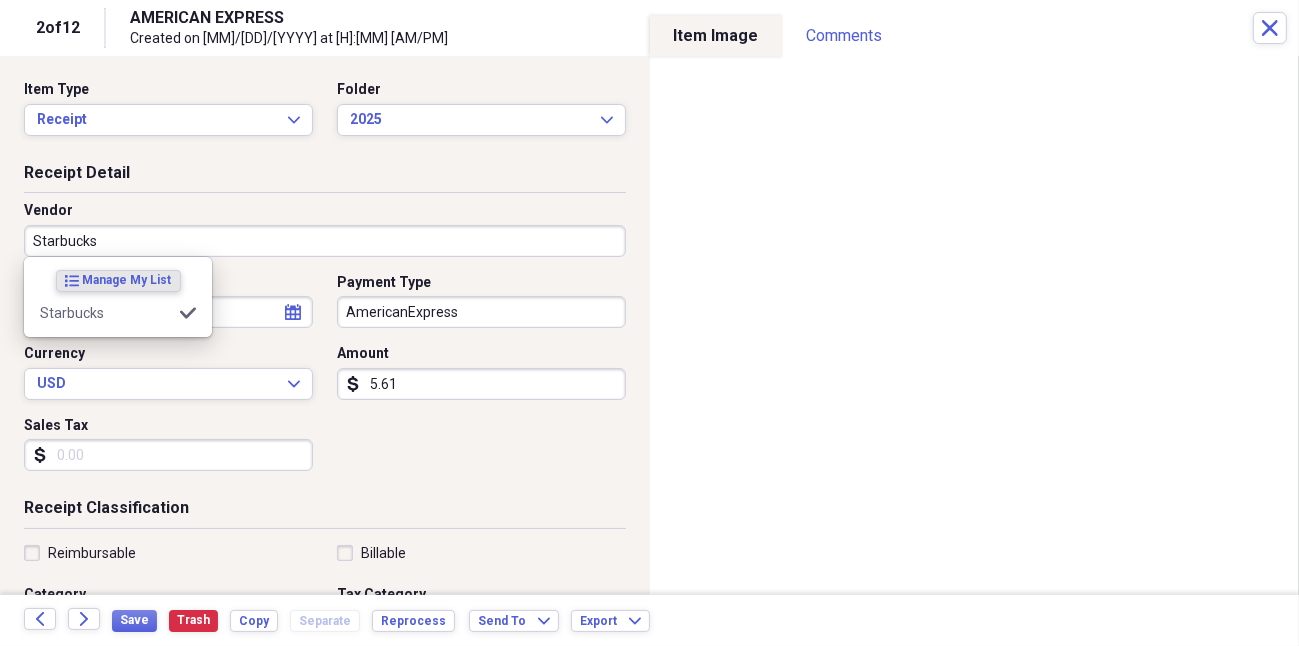 type on "Travel" 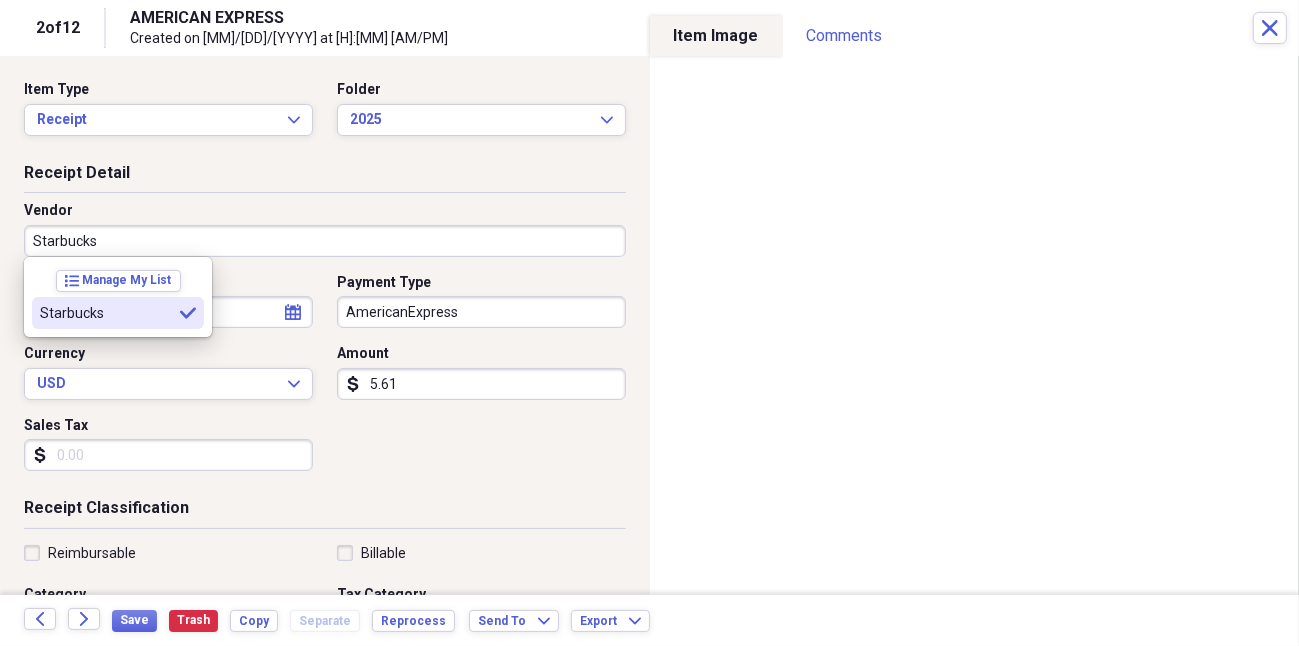 type on "Starbucks" 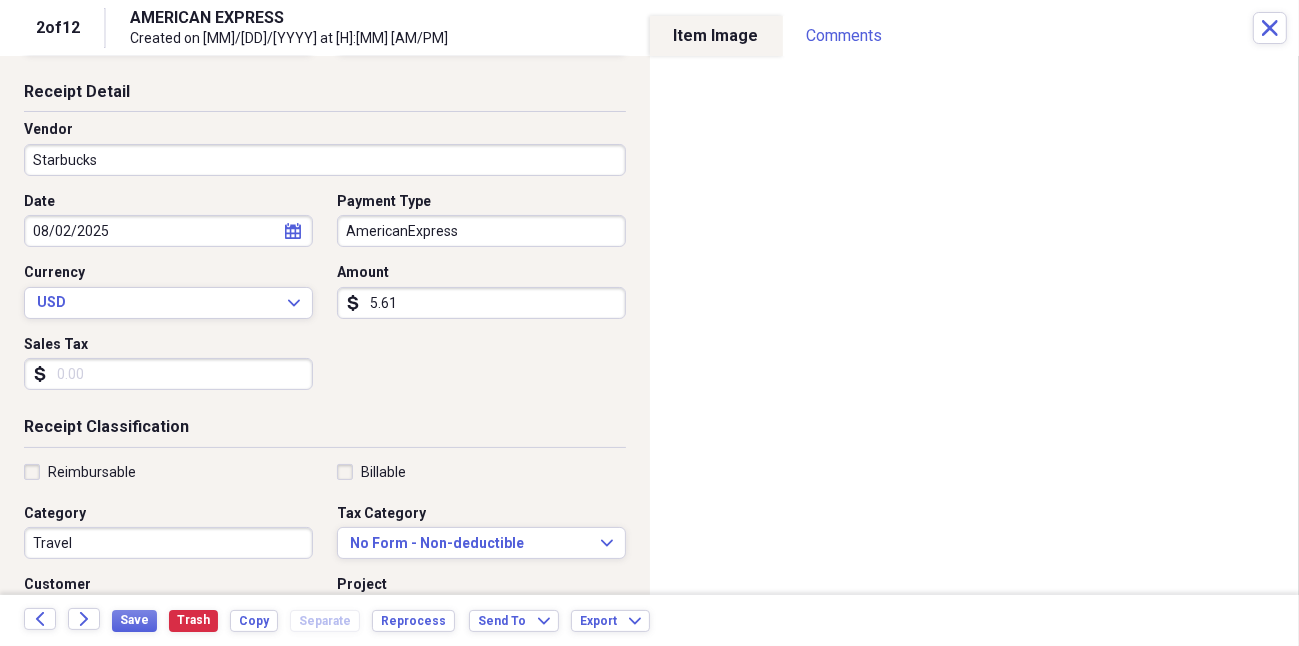 scroll, scrollTop: 200, scrollLeft: 0, axis: vertical 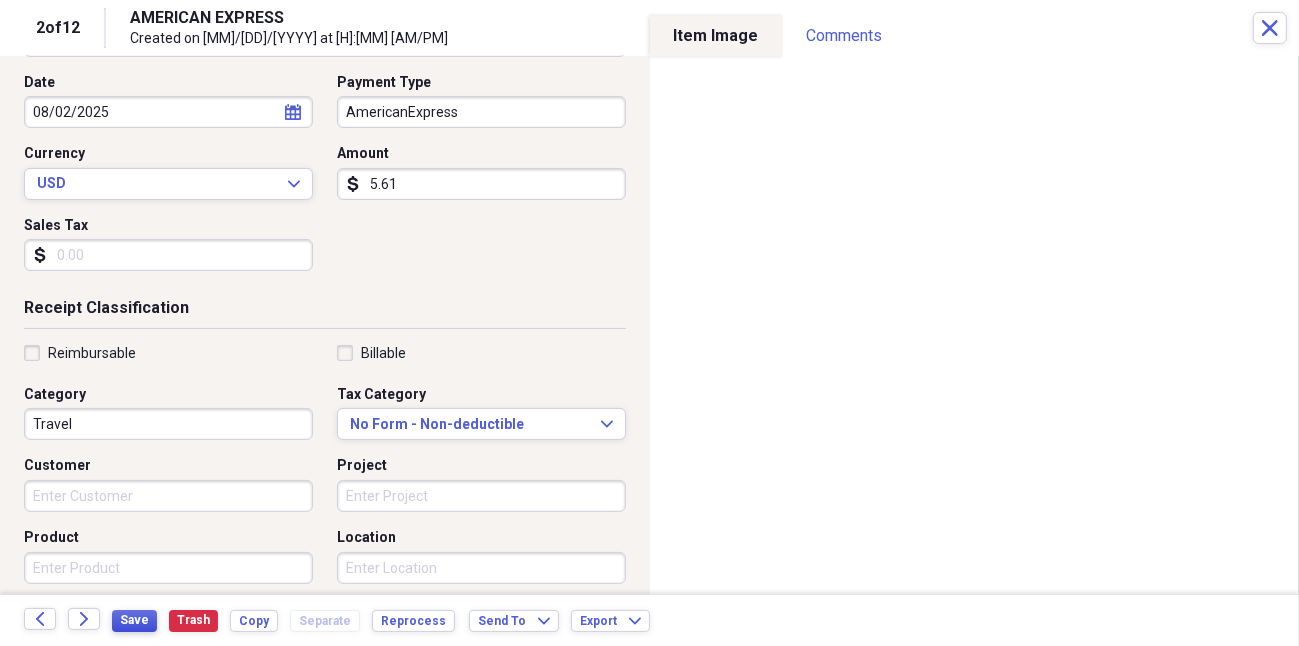 click on "Save" at bounding box center [134, 621] 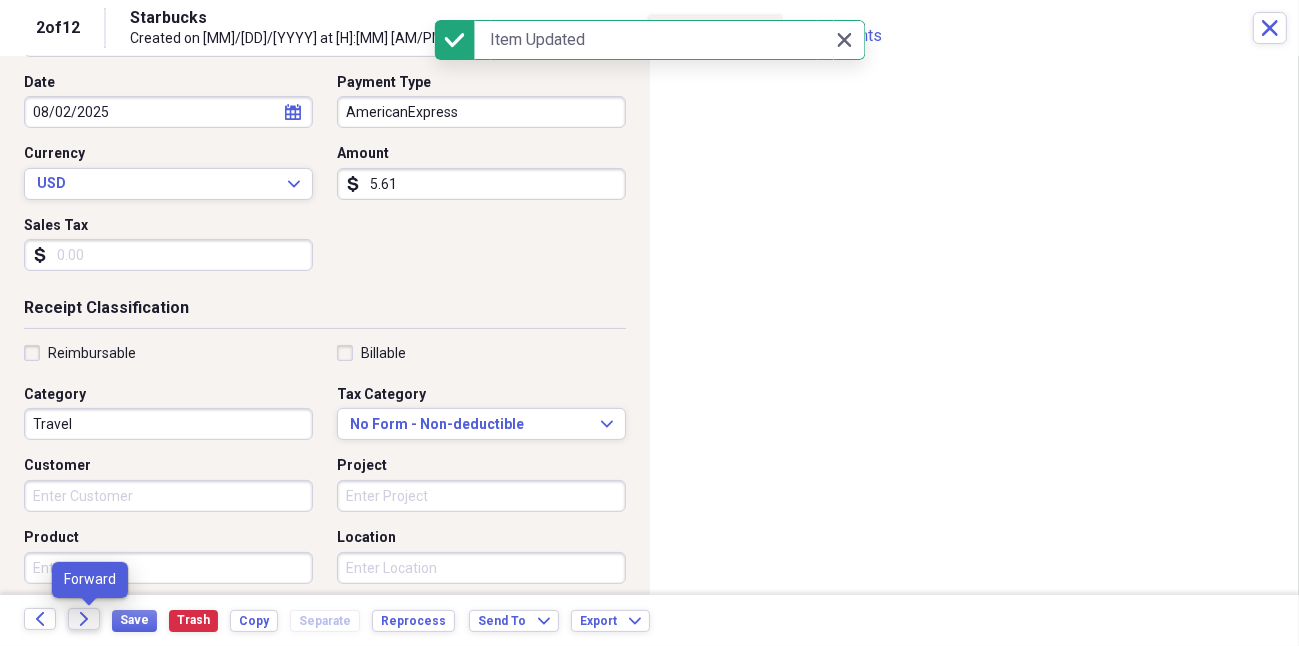 click 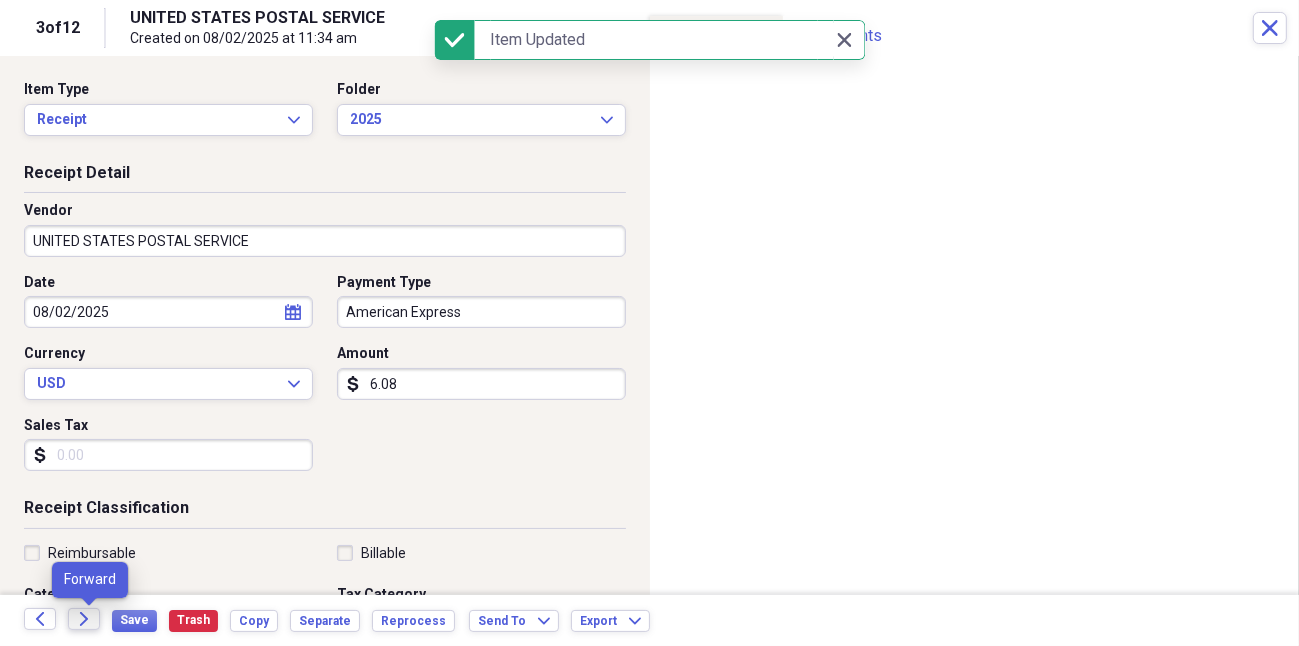 click on "Forward" 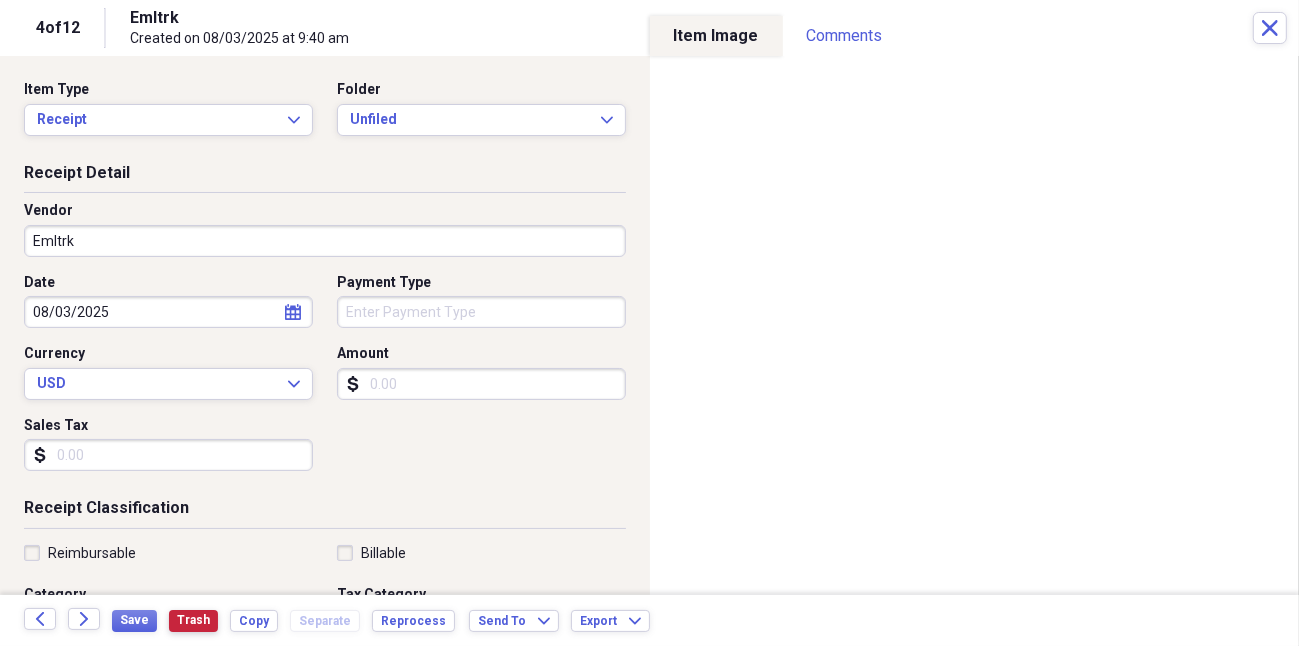 click on "Trash" at bounding box center [193, 620] 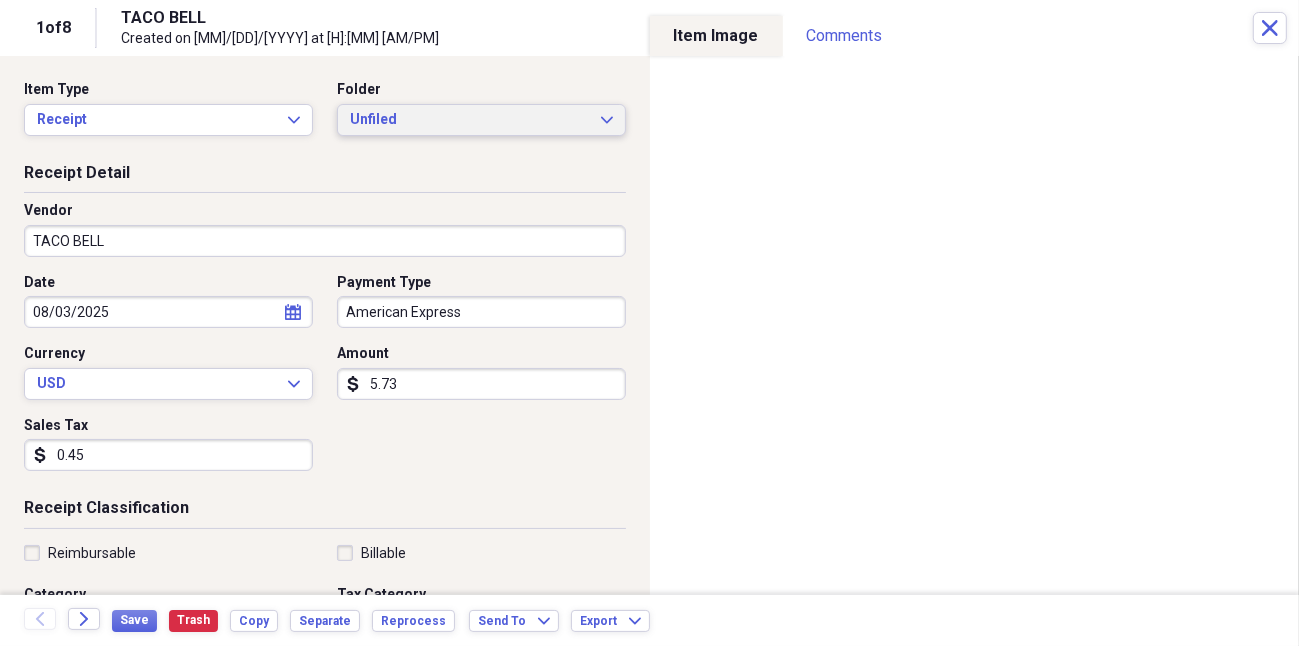 click on "Unfiled" at bounding box center (469, 120) 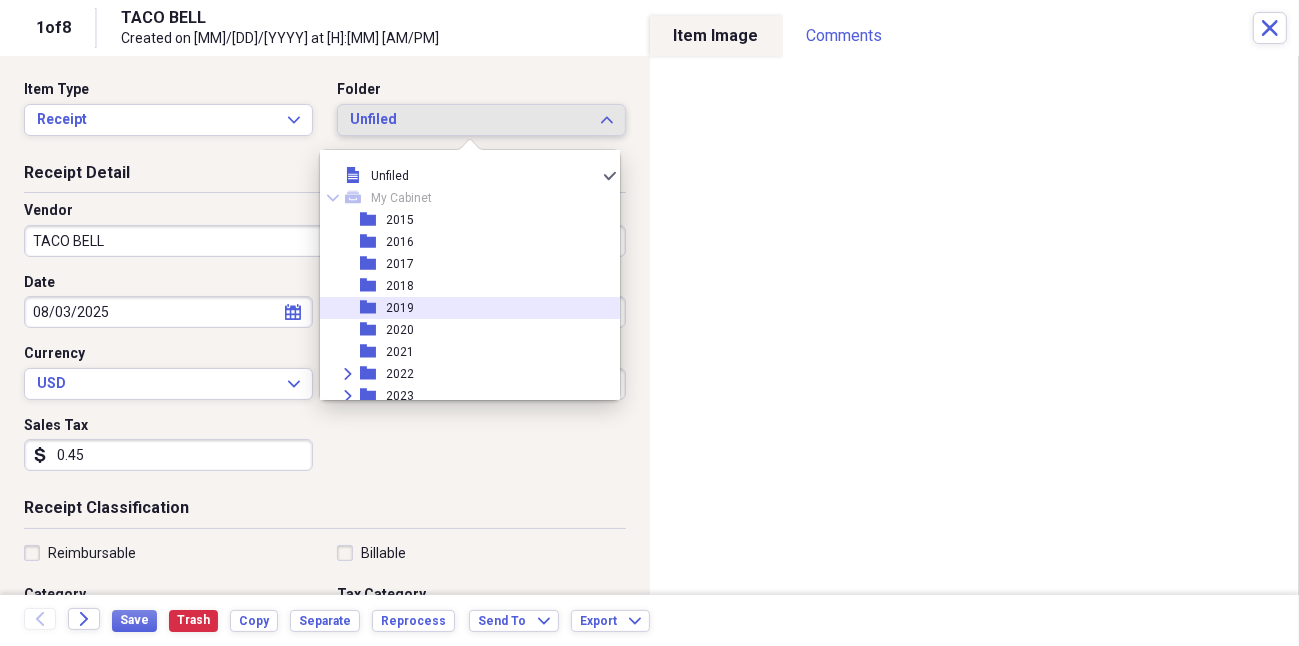 scroll, scrollTop: 116, scrollLeft: 0, axis: vertical 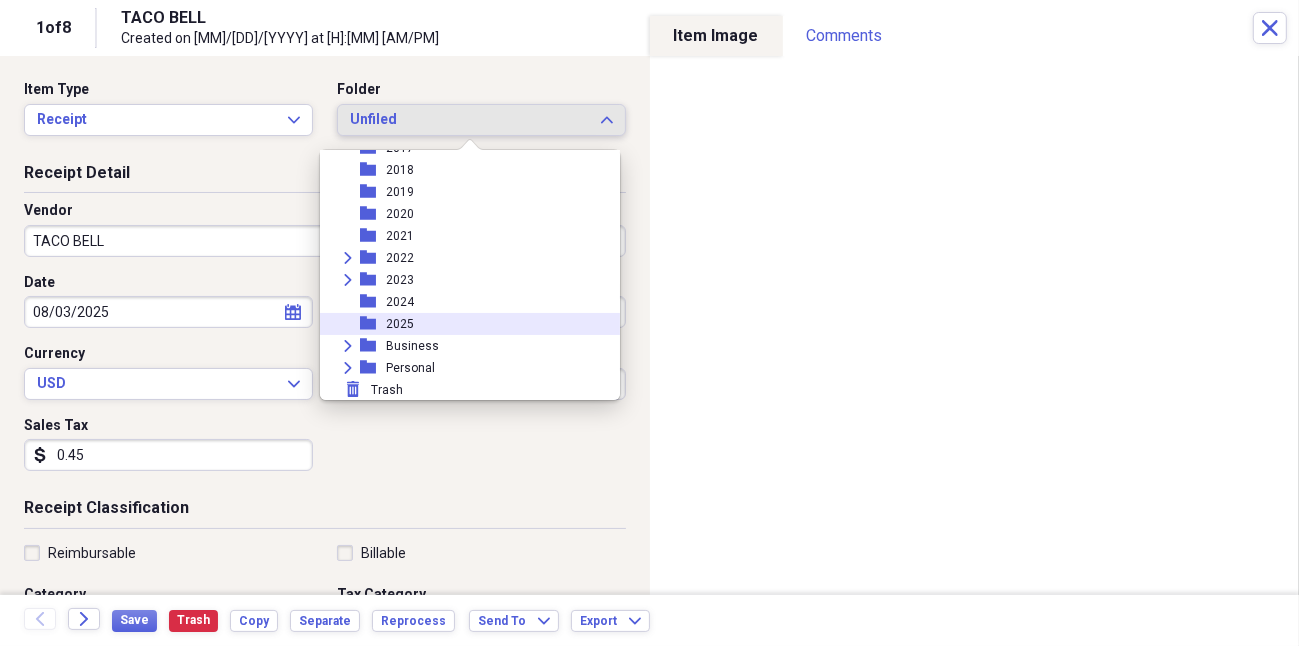 click on "folder 2025" at bounding box center [462, 324] 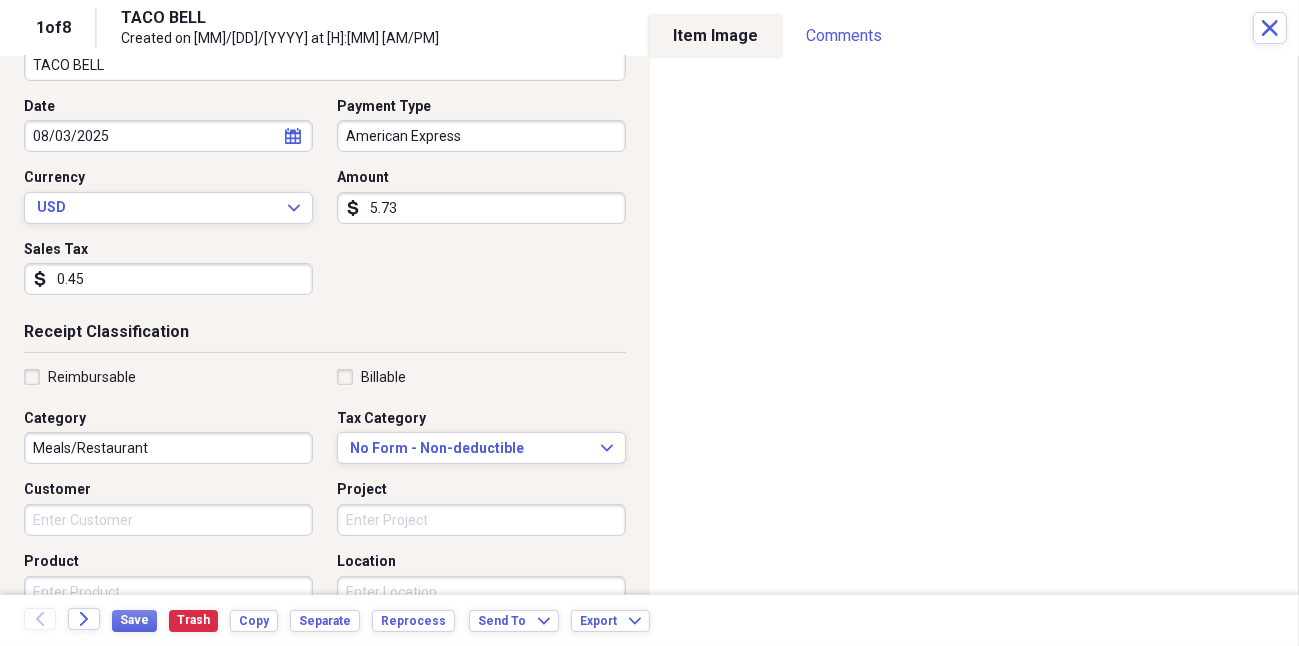 scroll, scrollTop: 200, scrollLeft: 0, axis: vertical 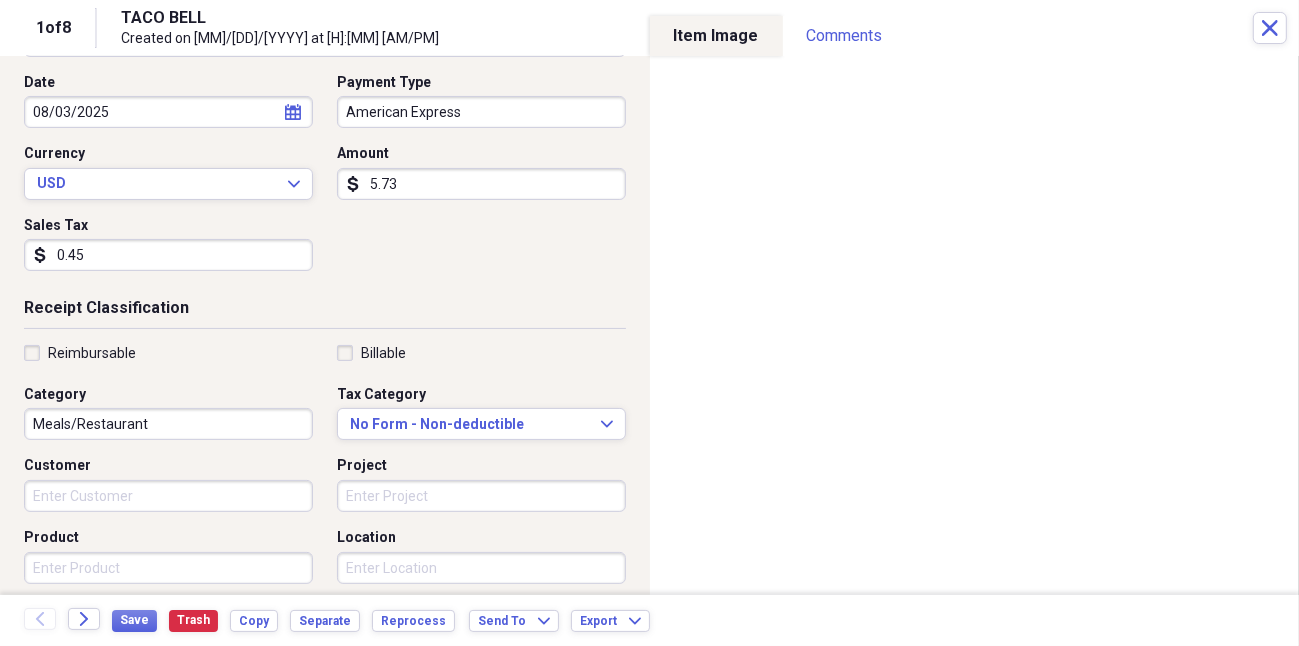 click on "Meals/Restaurant" at bounding box center (168, 424) 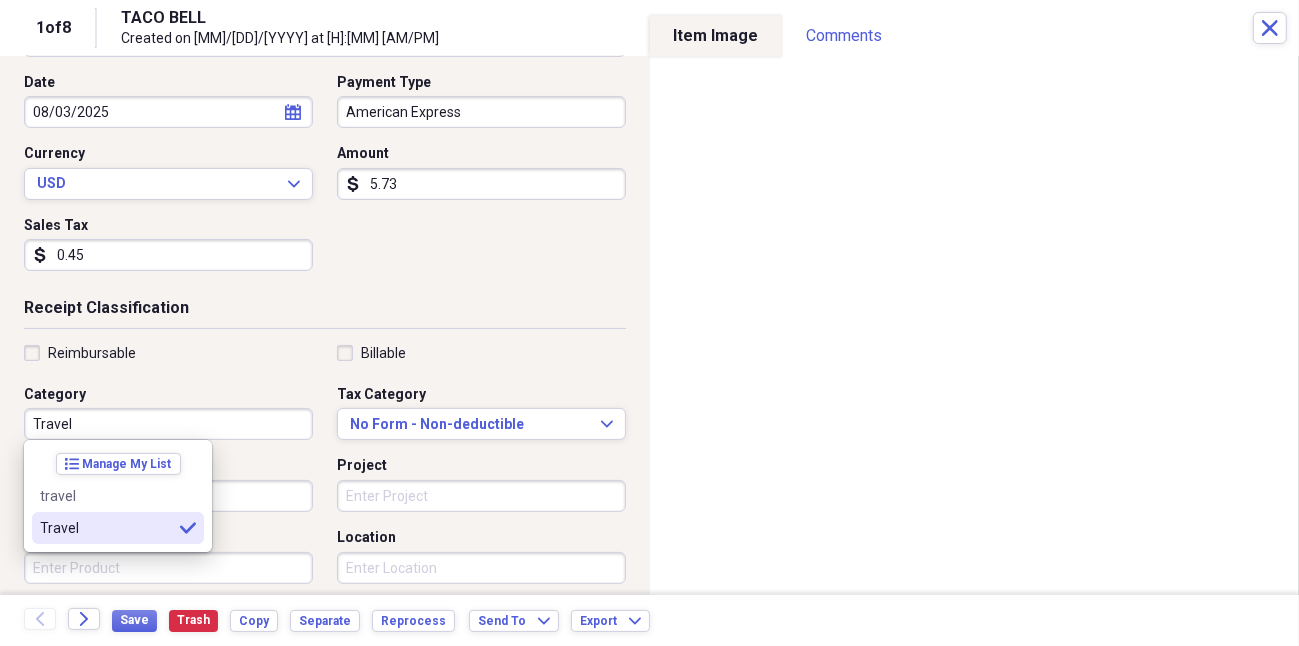 type on "Travel" 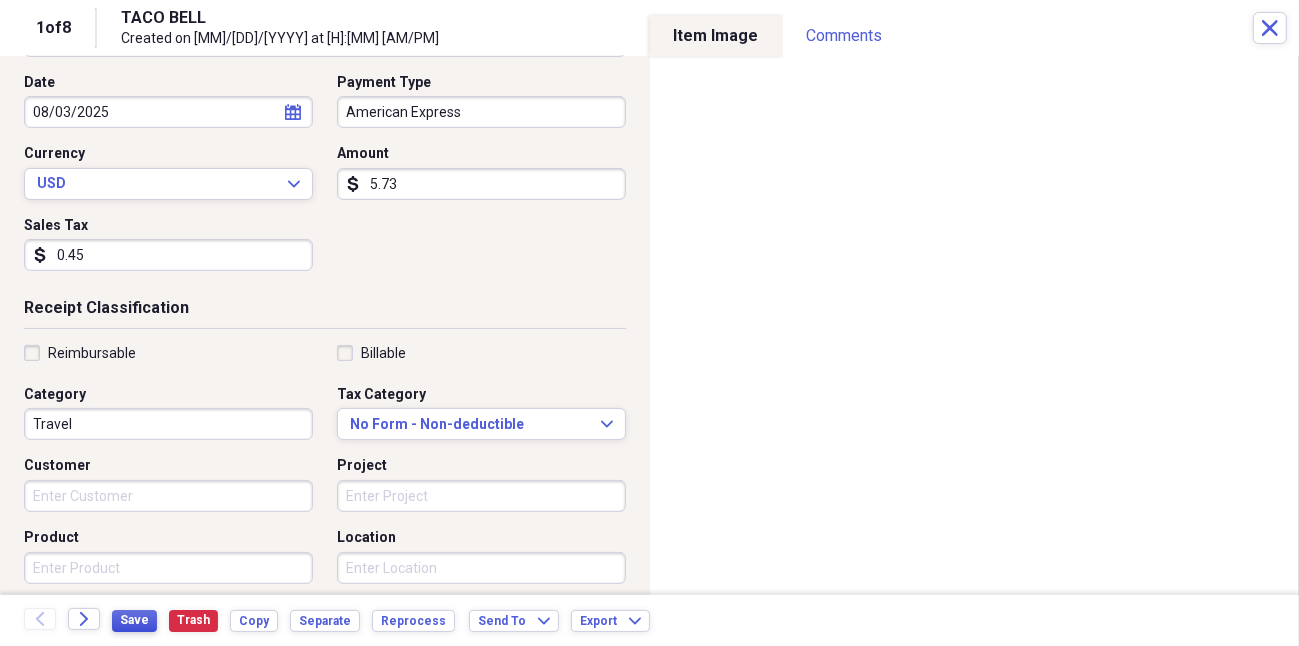 click on "Save" at bounding box center (134, 620) 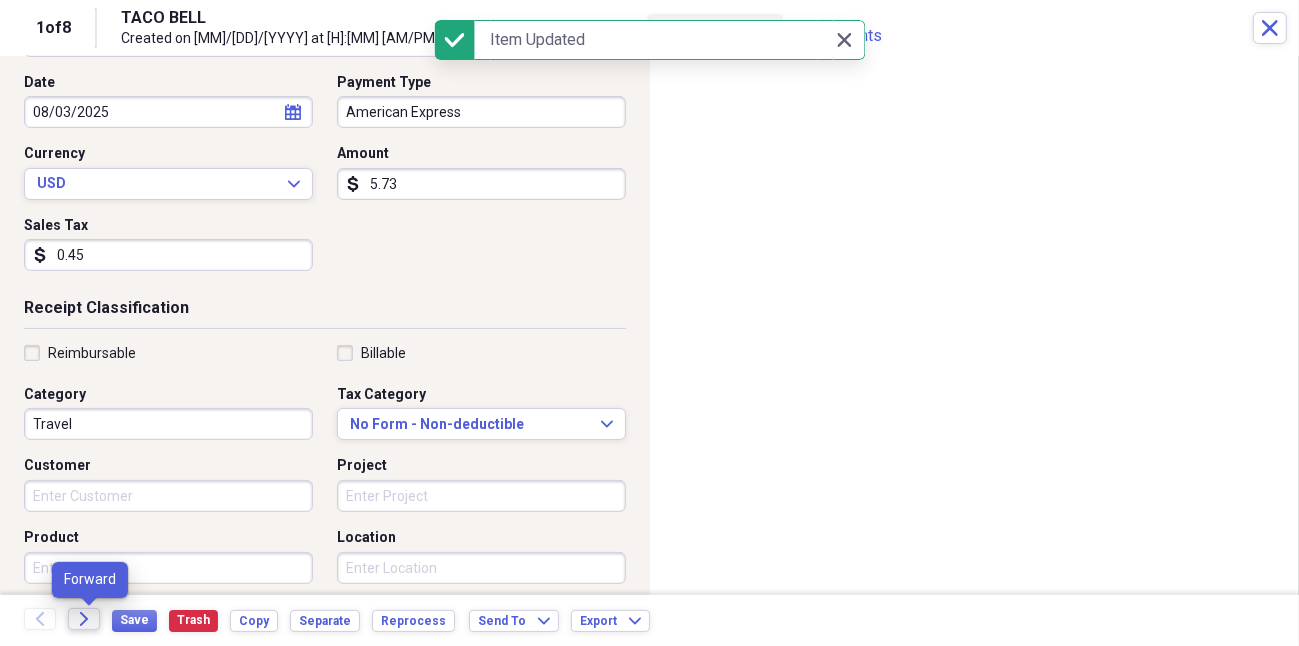 click on "Forward" 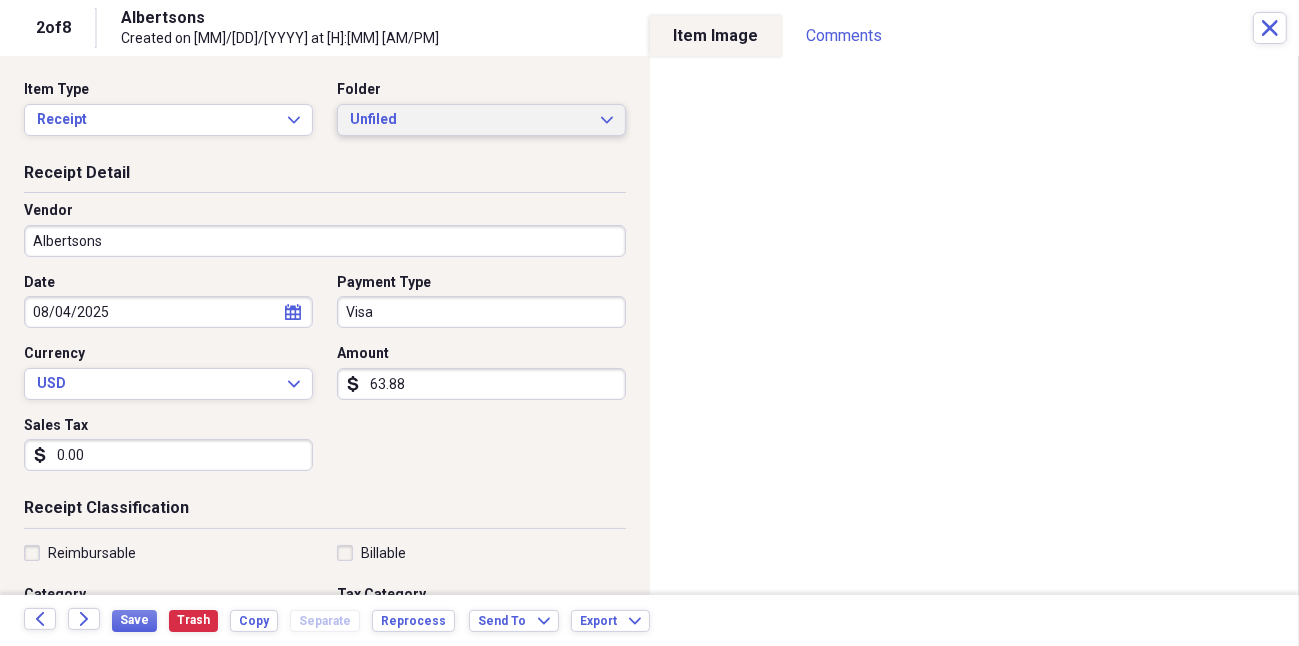 click on "Unfiled" at bounding box center (469, 120) 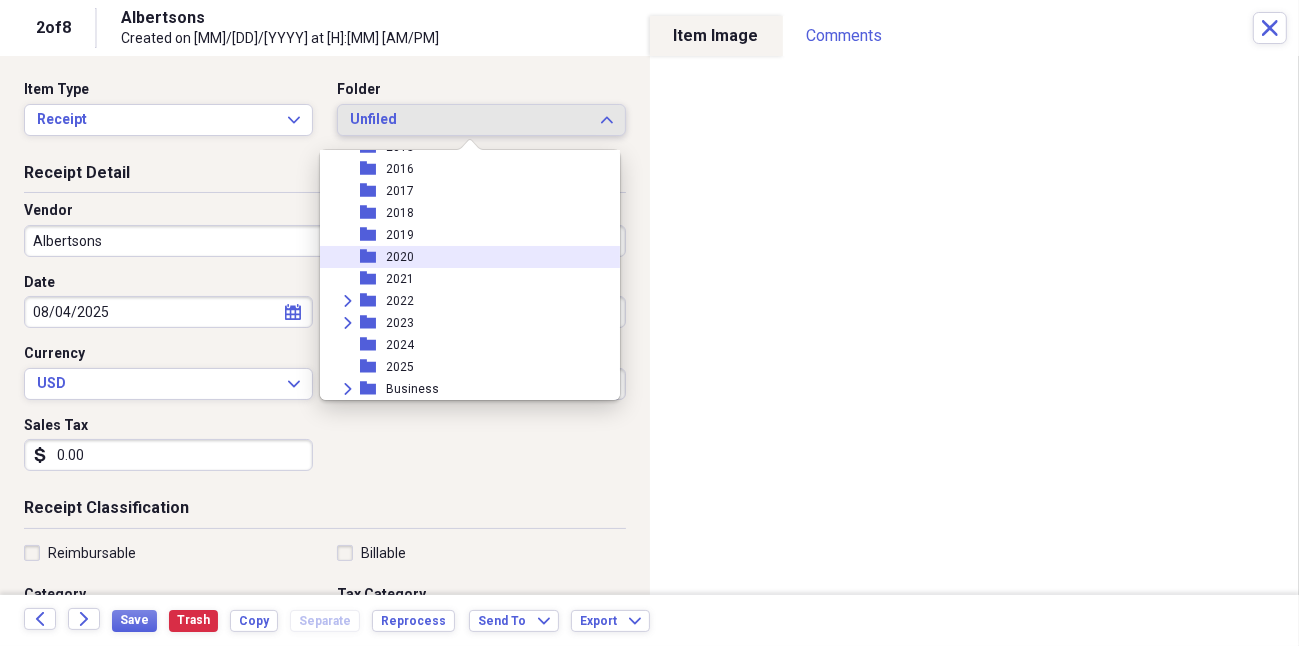 scroll, scrollTop: 116, scrollLeft: 0, axis: vertical 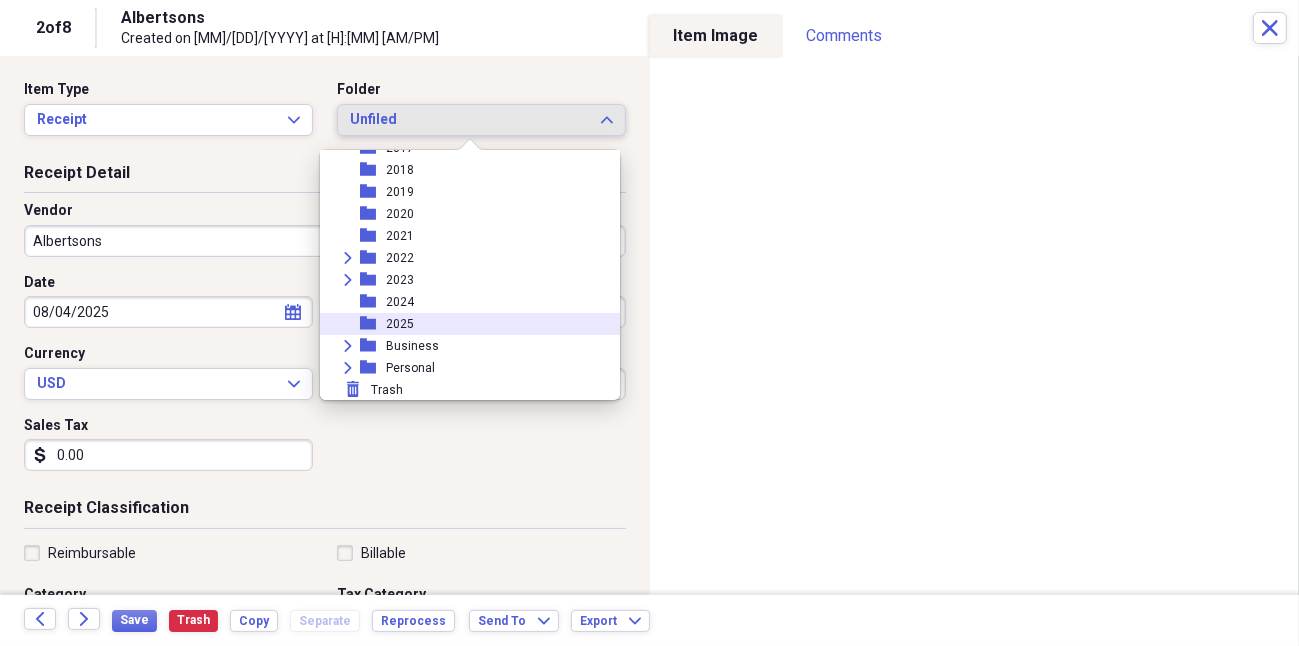 click on "folder 2025" at bounding box center [462, 324] 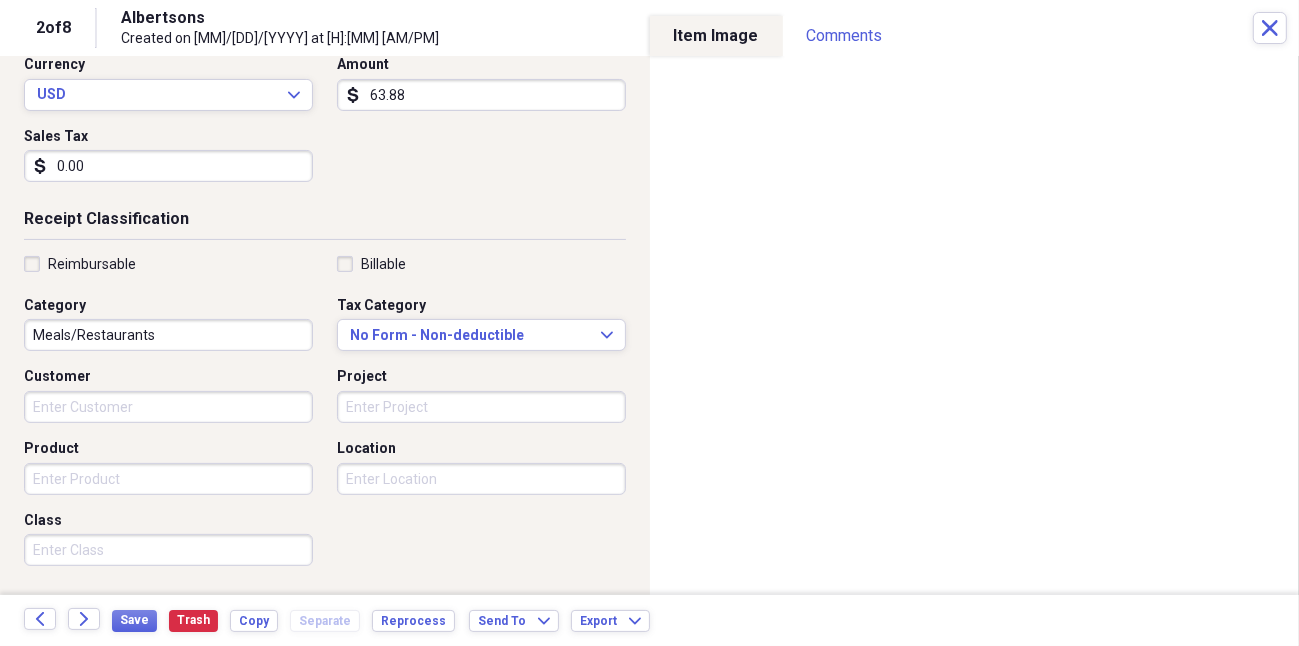 scroll, scrollTop: 300, scrollLeft: 0, axis: vertical 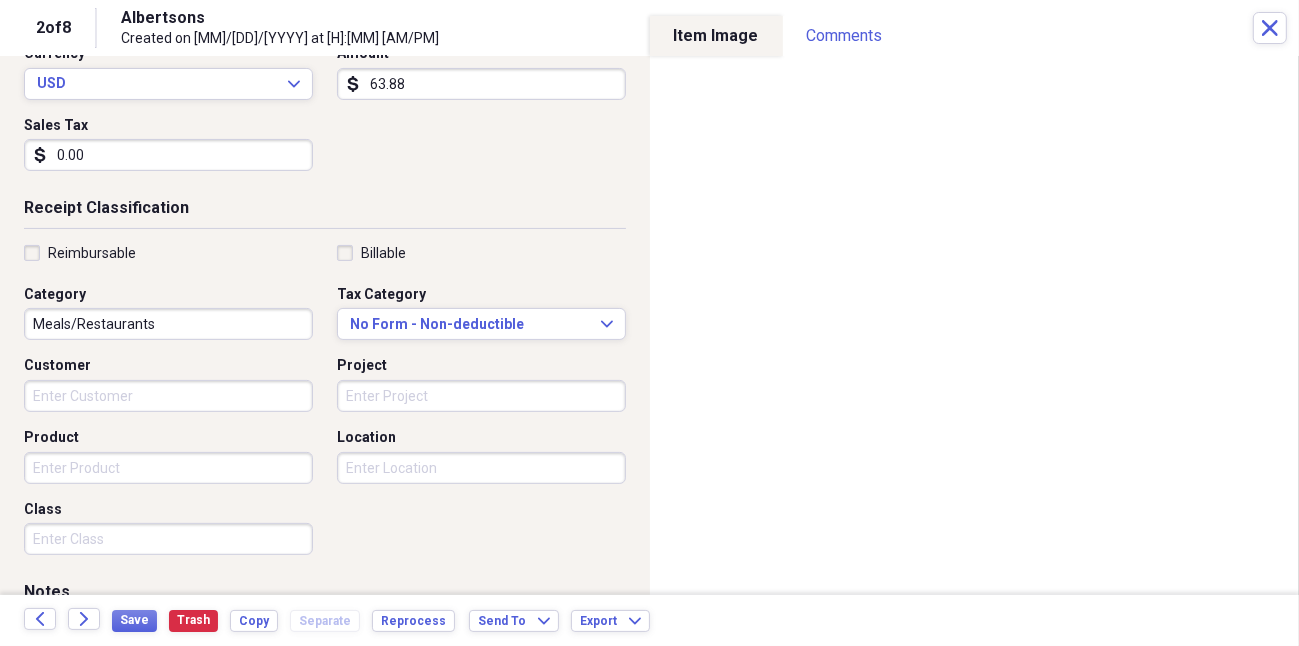 click on "Meals/Restaurants" at bounding box center [168, 324] 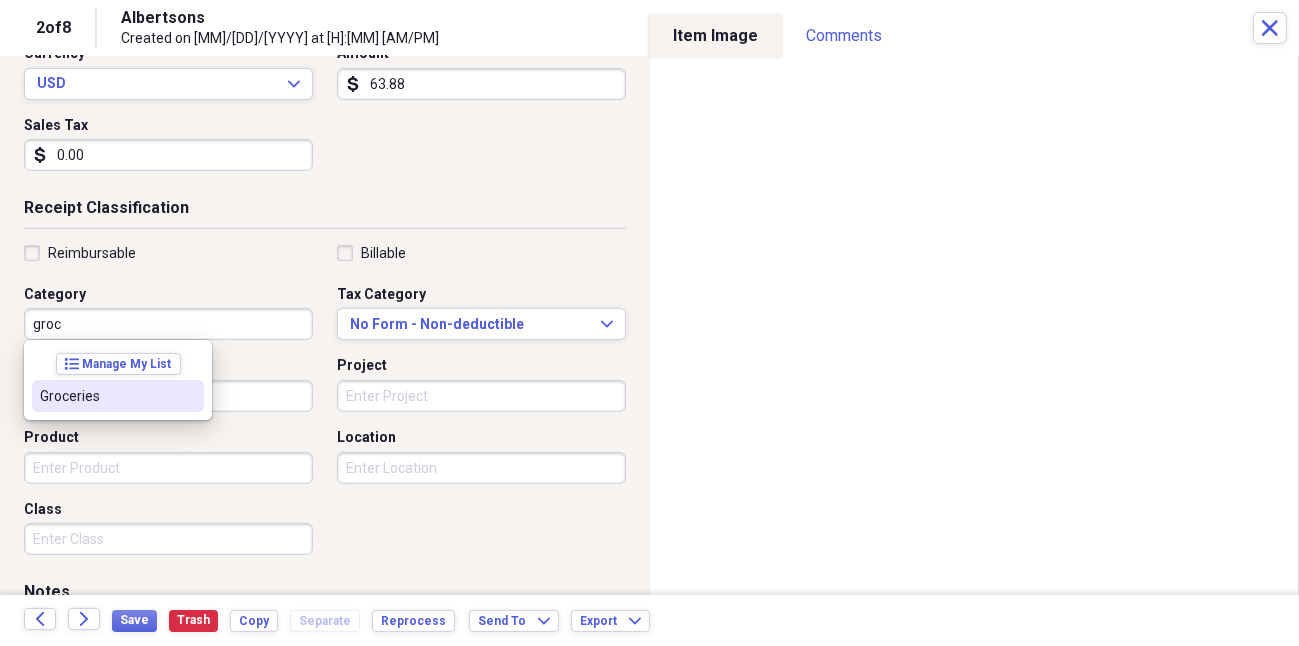 click on "Groceries" at bounding box center [106, 396] 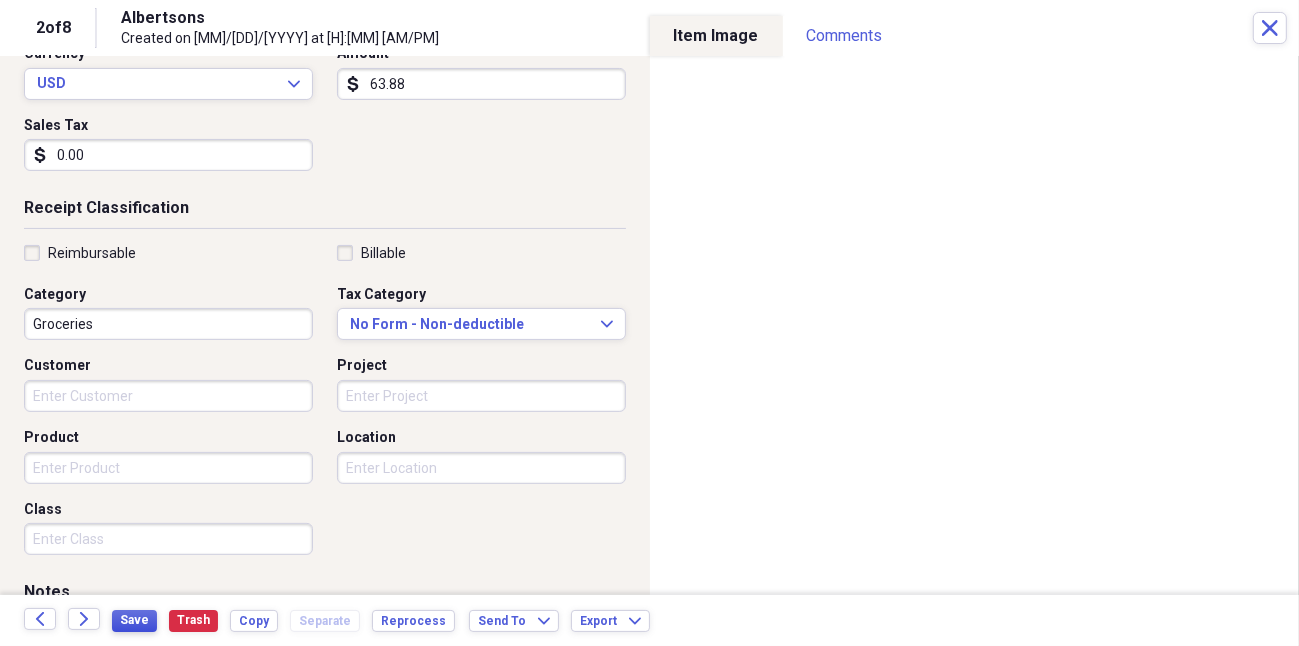 click on "Save" at bounding box center (134, 620) 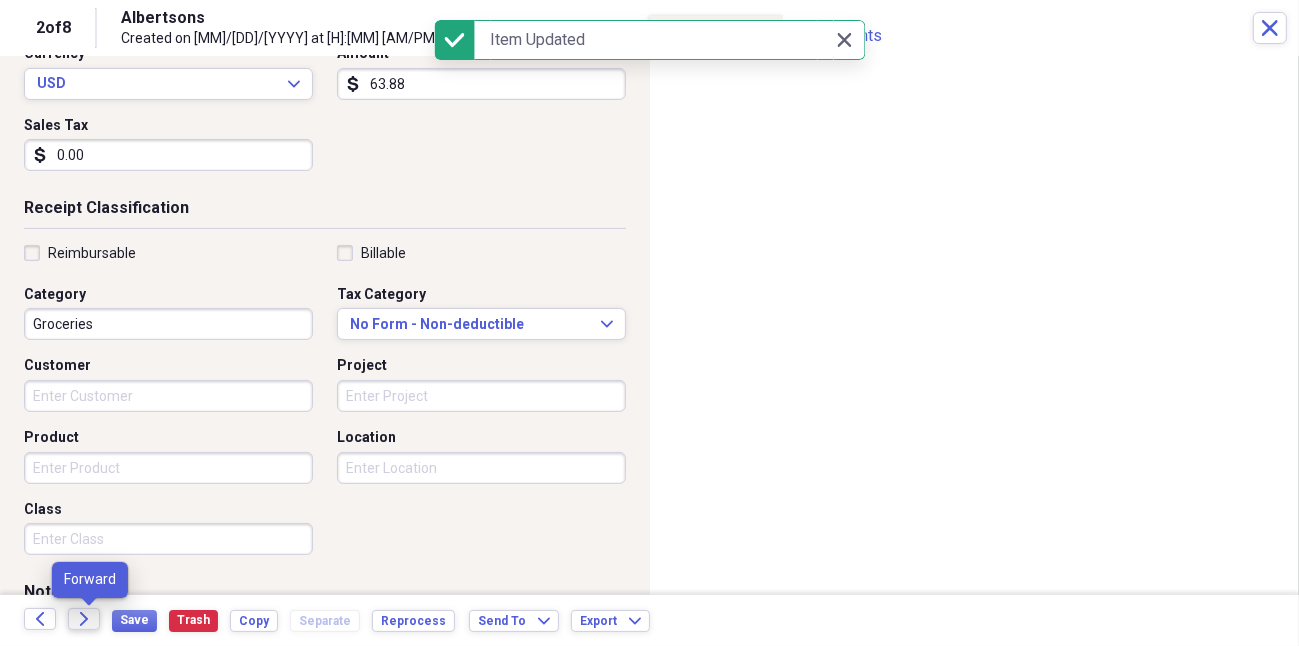 click 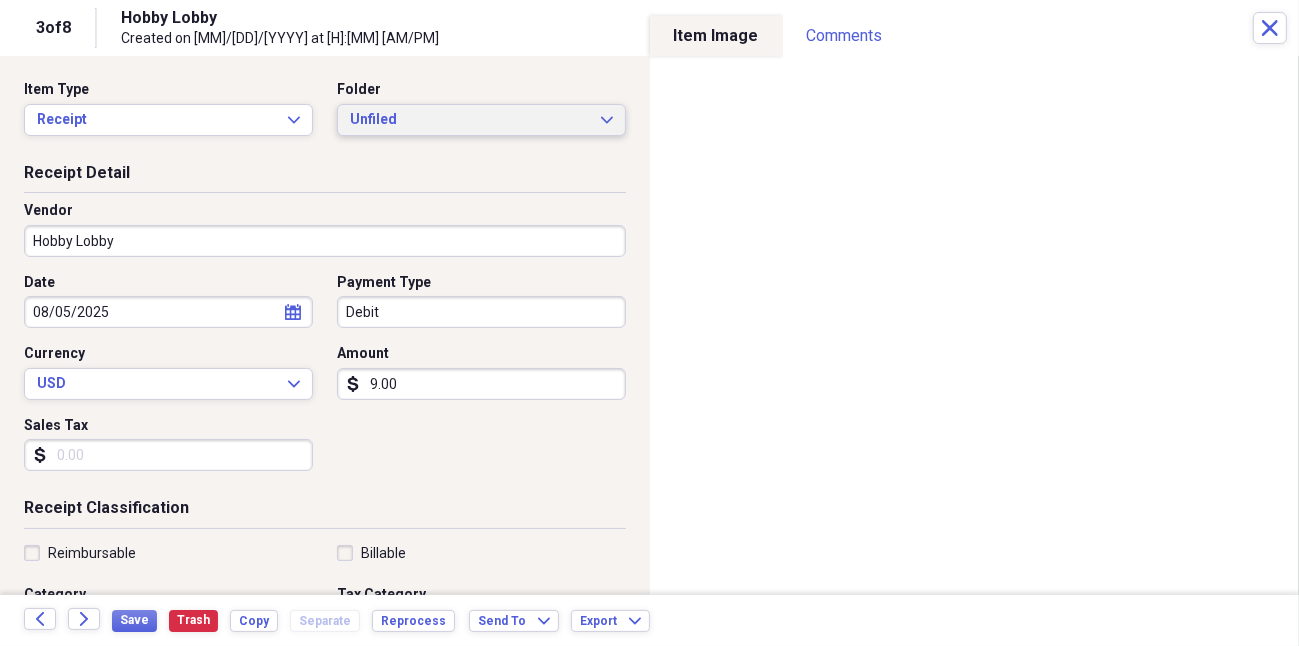 click on "Unfiled" at bounding box center [469, 120] 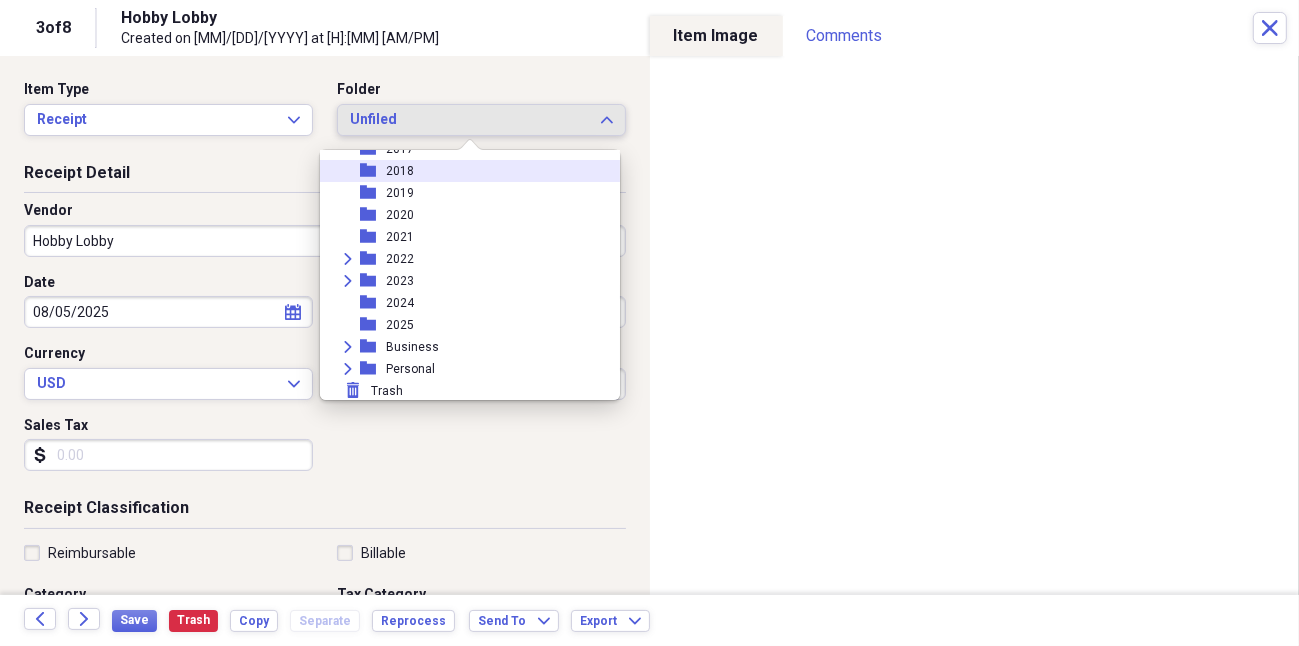 scroll, scrollTop: 116, scrollLeft: 0, axis: vertical 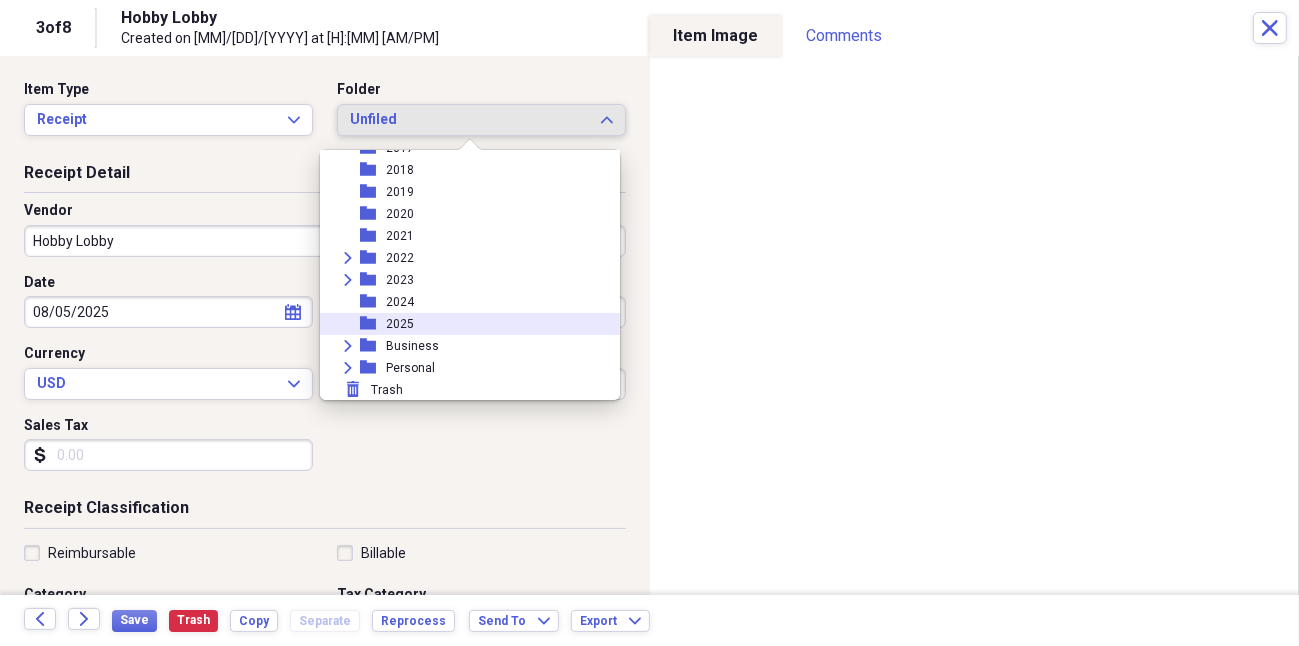 click on "folder 2025" at bounding box center [462, 324] 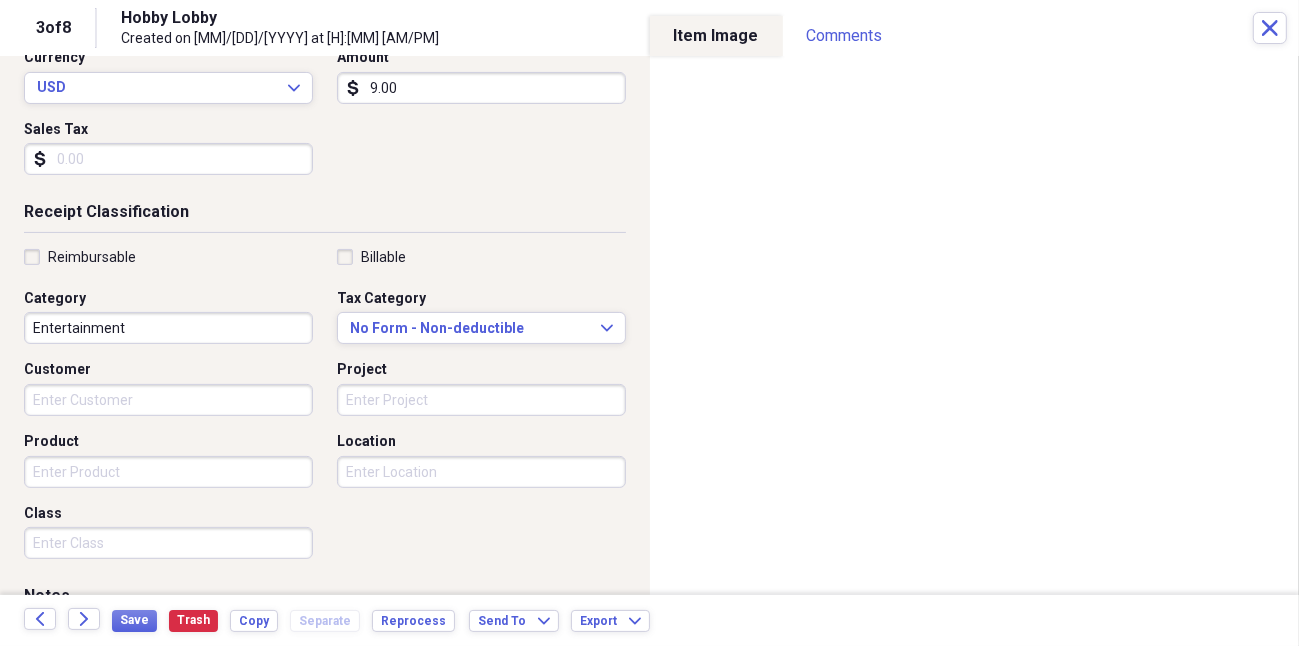 scroll, scrollTop: 300, scrollLeft: 0, axis: vertical 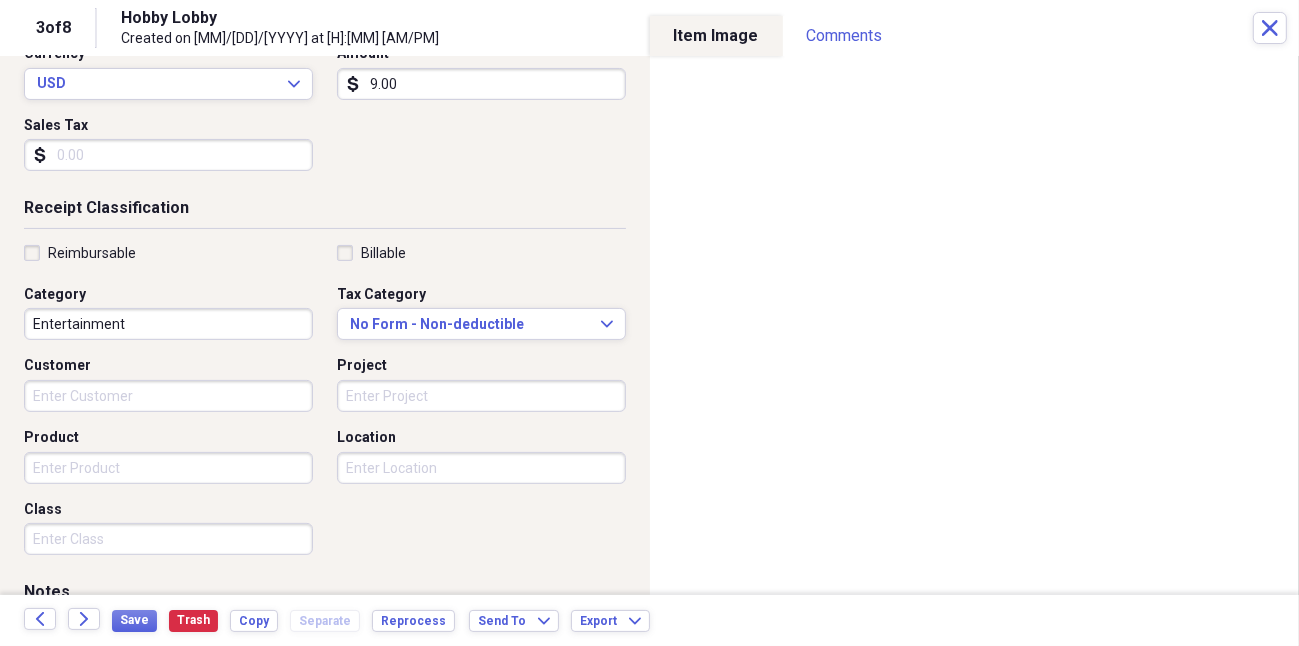 click on "Entertainment" at bounding box center [168, 324] 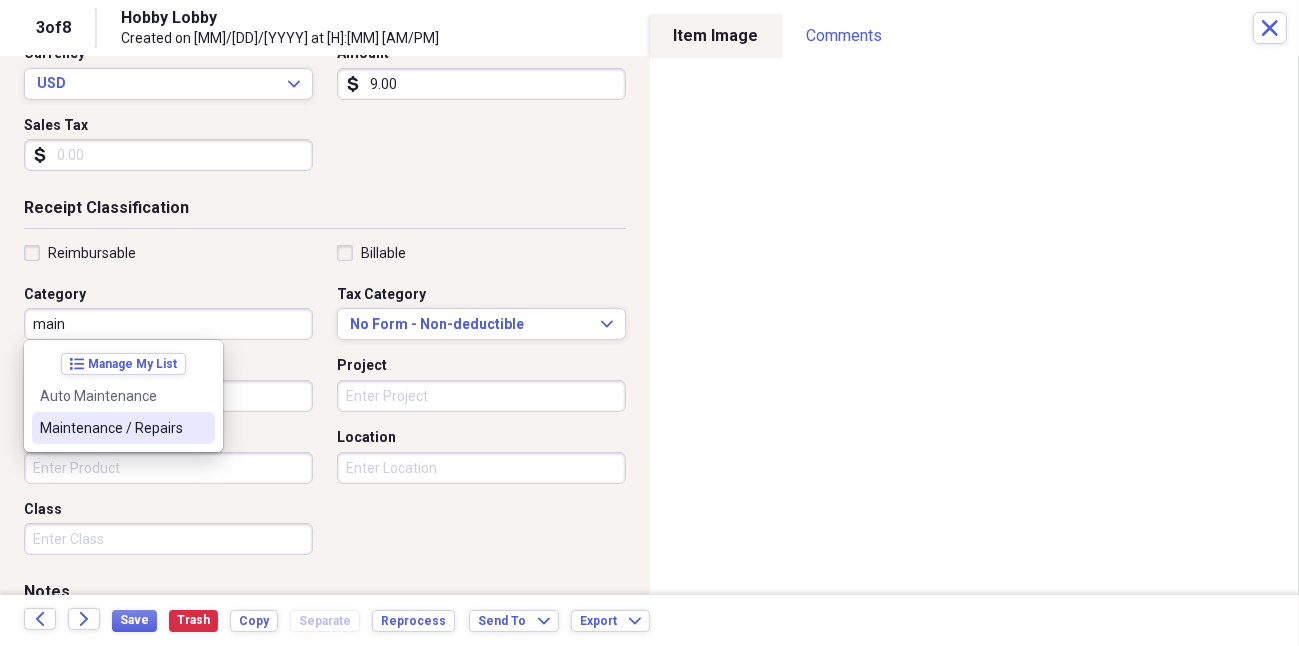click at bounding box center [199, 428] 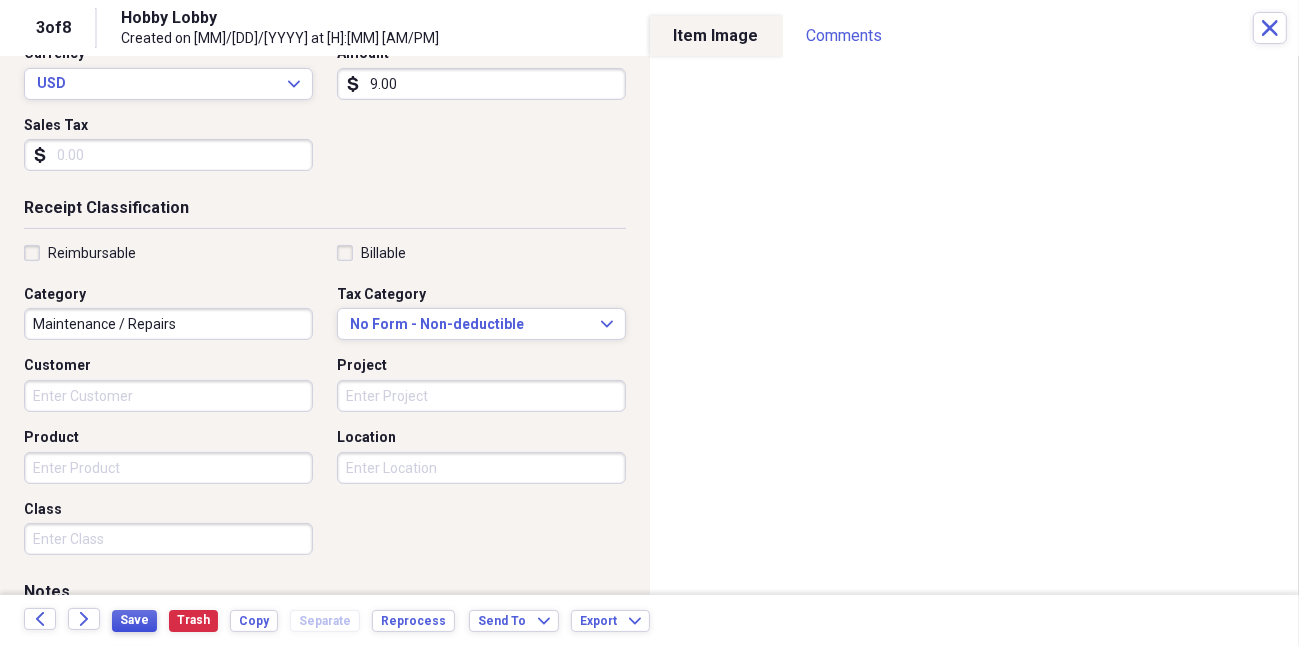 click on "Save" at bounding box center (134, 621) 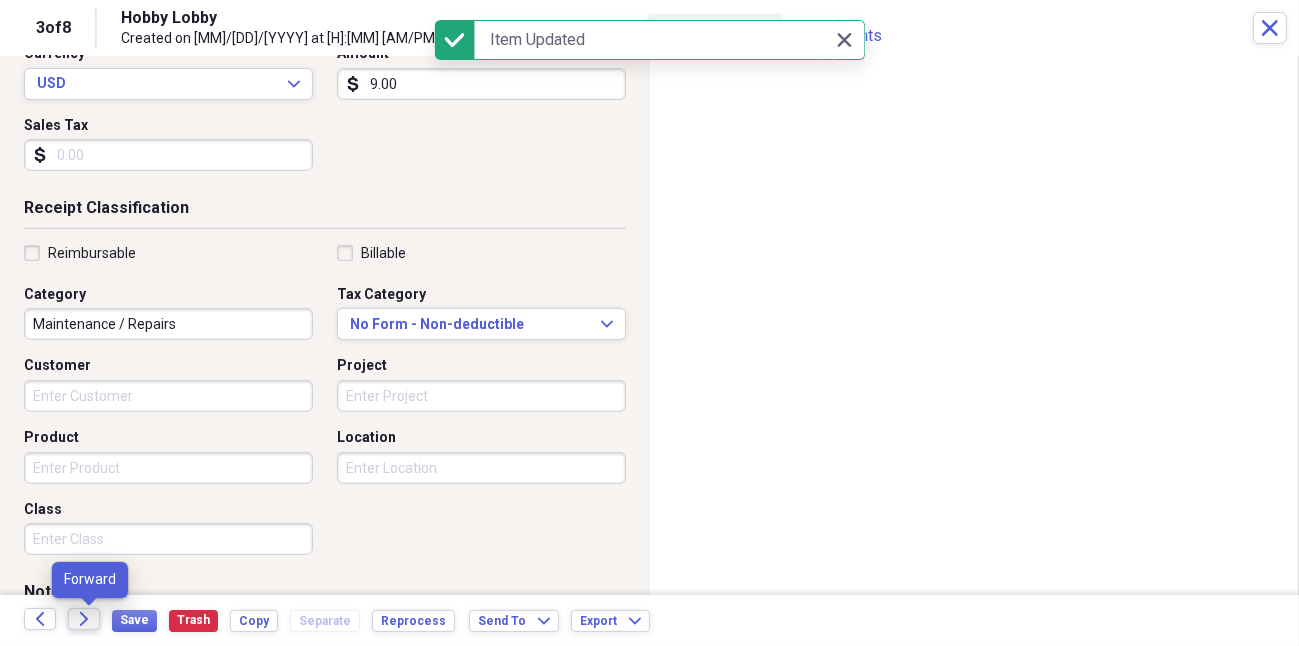click on "Forward" 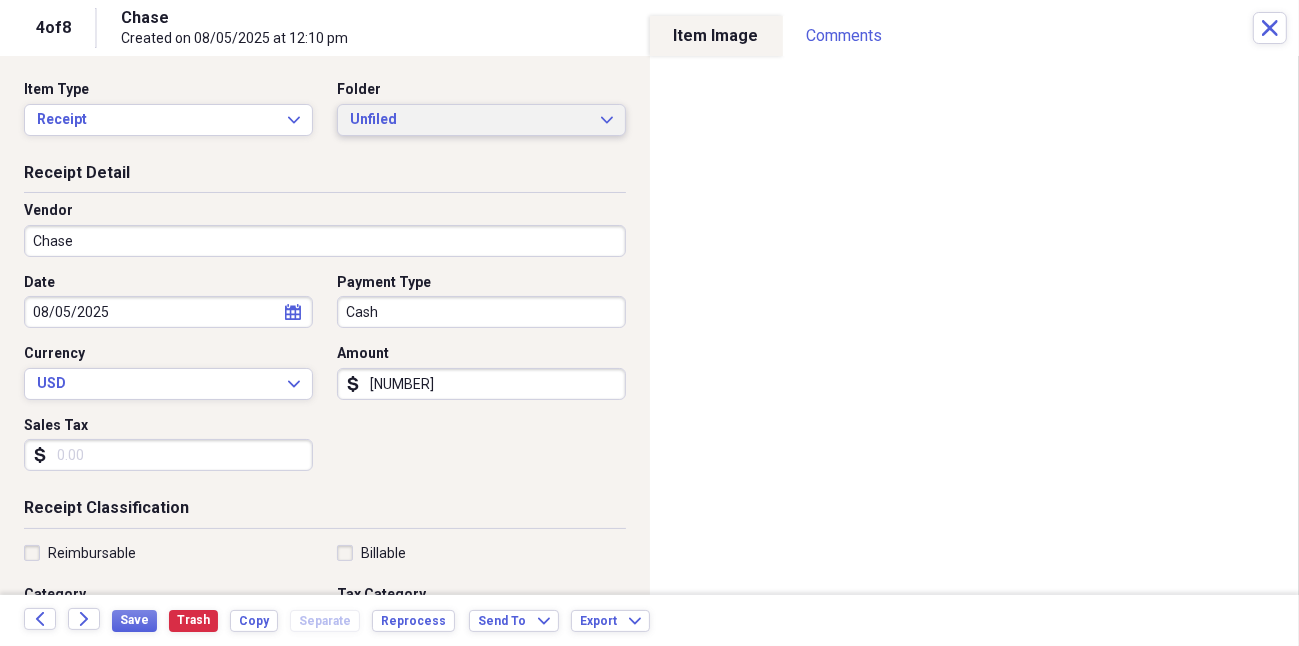 click on "Unfiled" at bounding box center (469, 120) 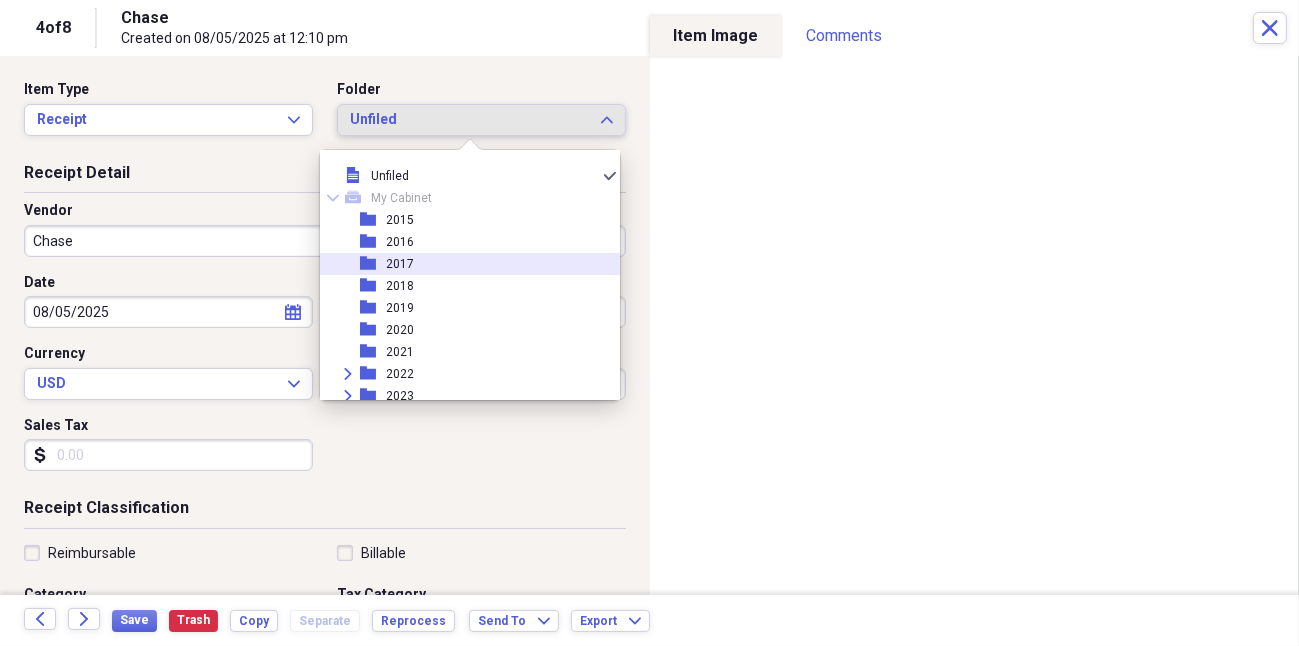 scroll, scrollTop: 100, scrollLeft: 0, axis: vertical 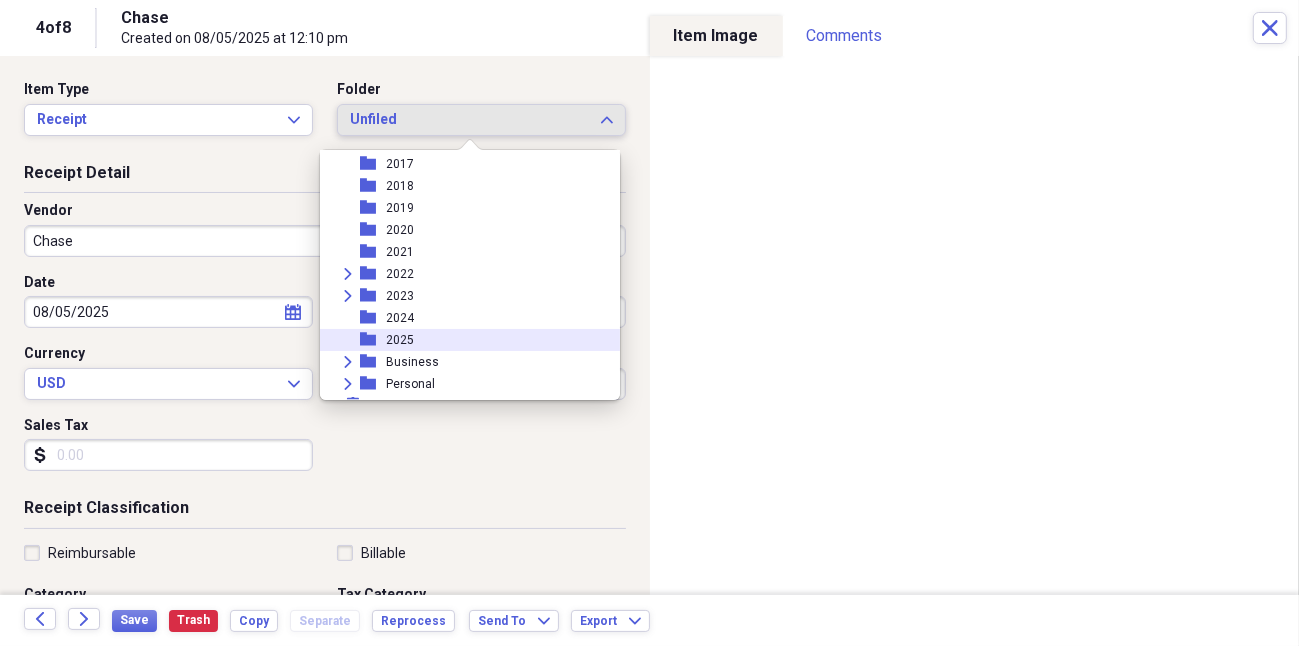 click on "2025" at bounding box center (400, 340) 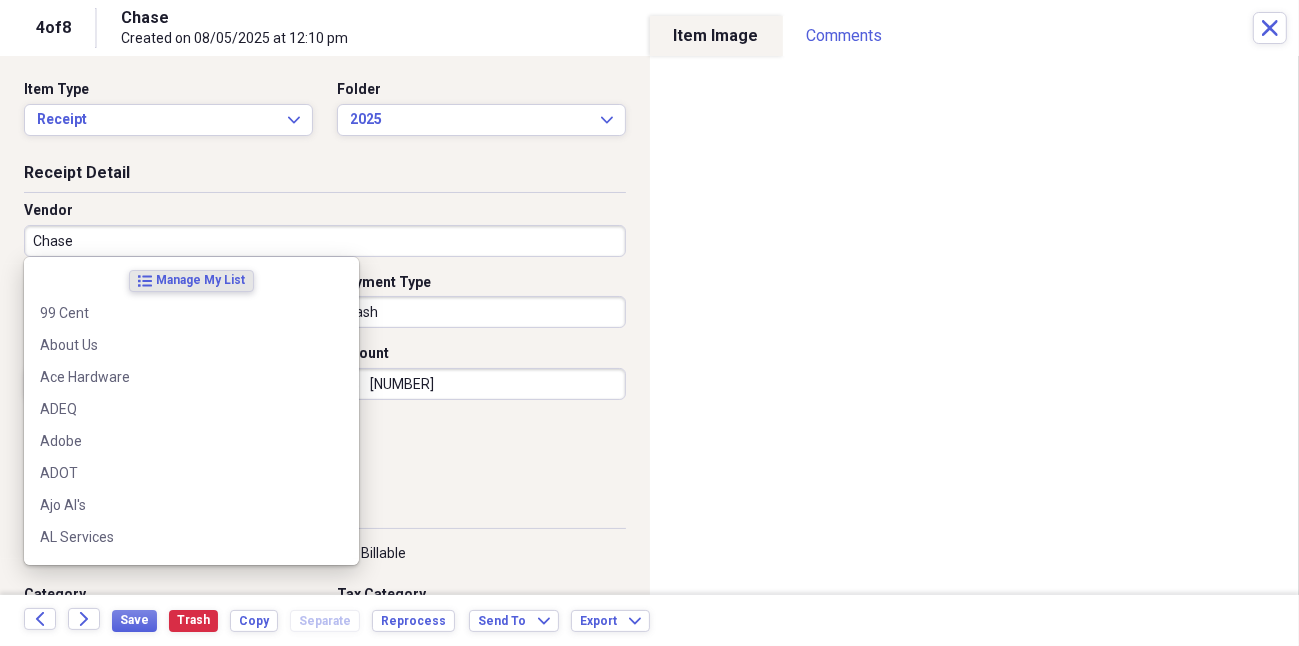 click on "Chase" at bounding box center [325, 241] 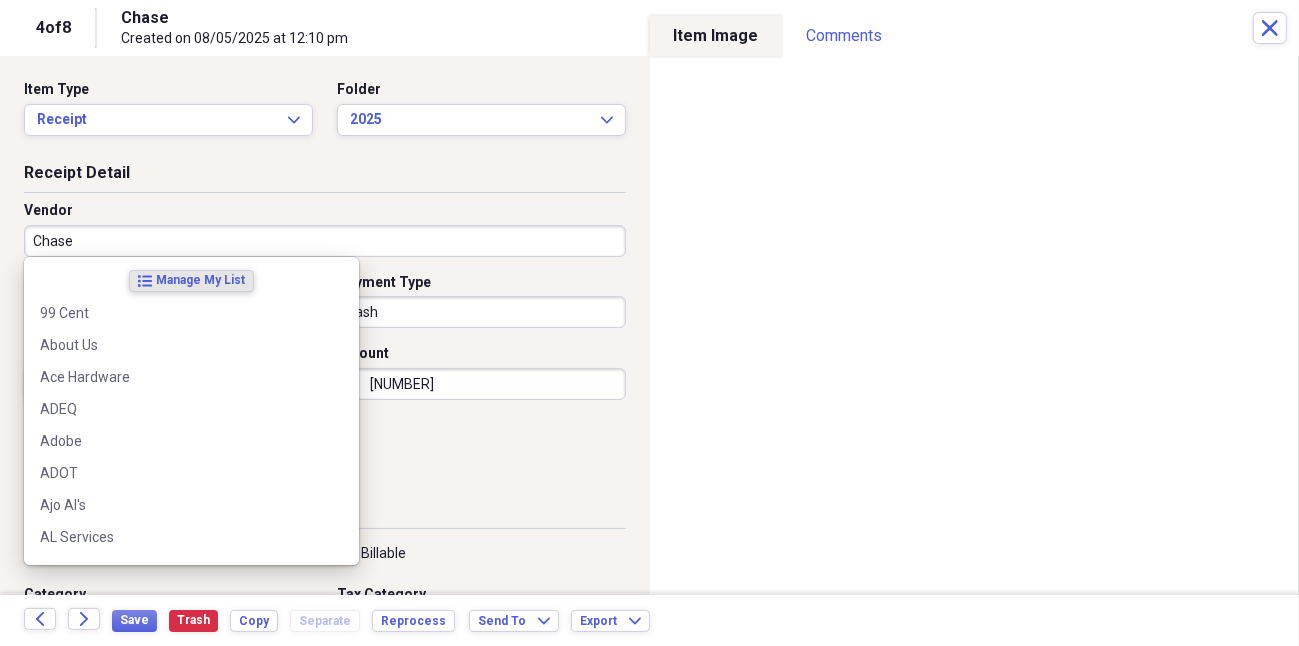 click on "Date [MM]/[DD]/[YYYY] calendar Calendar Payment Type Cash Currency USD Expand Amount dollar-sign [NUMBER] Sales Tax dollar-sign" at bounding box center [325, 380] 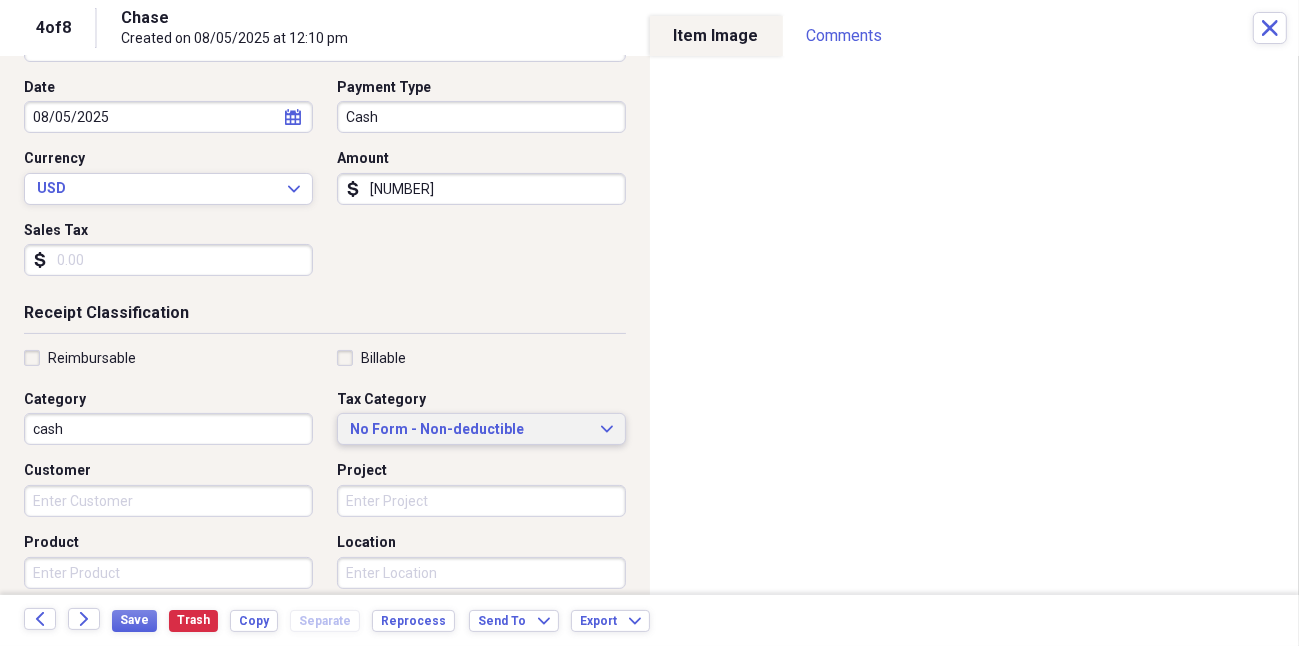 scroll, scrollTop: 200, scrollLeft: 0, axis: vertical 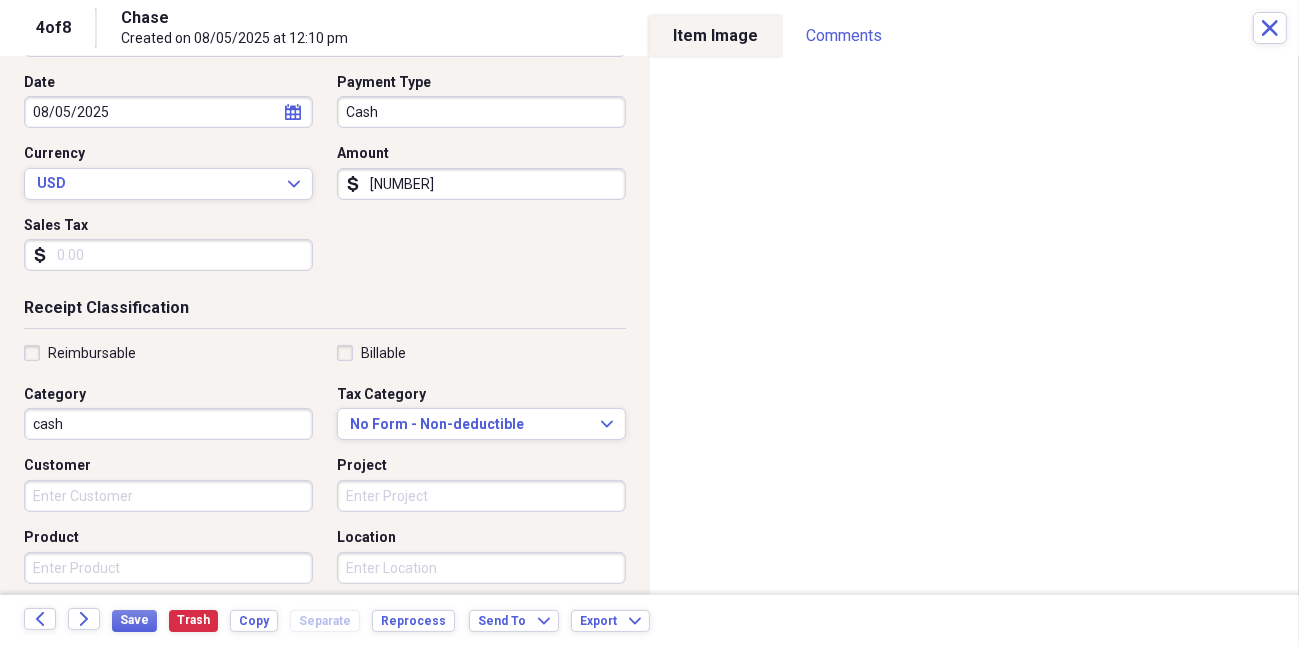 click on "cash" at bounding box center [168, 424] 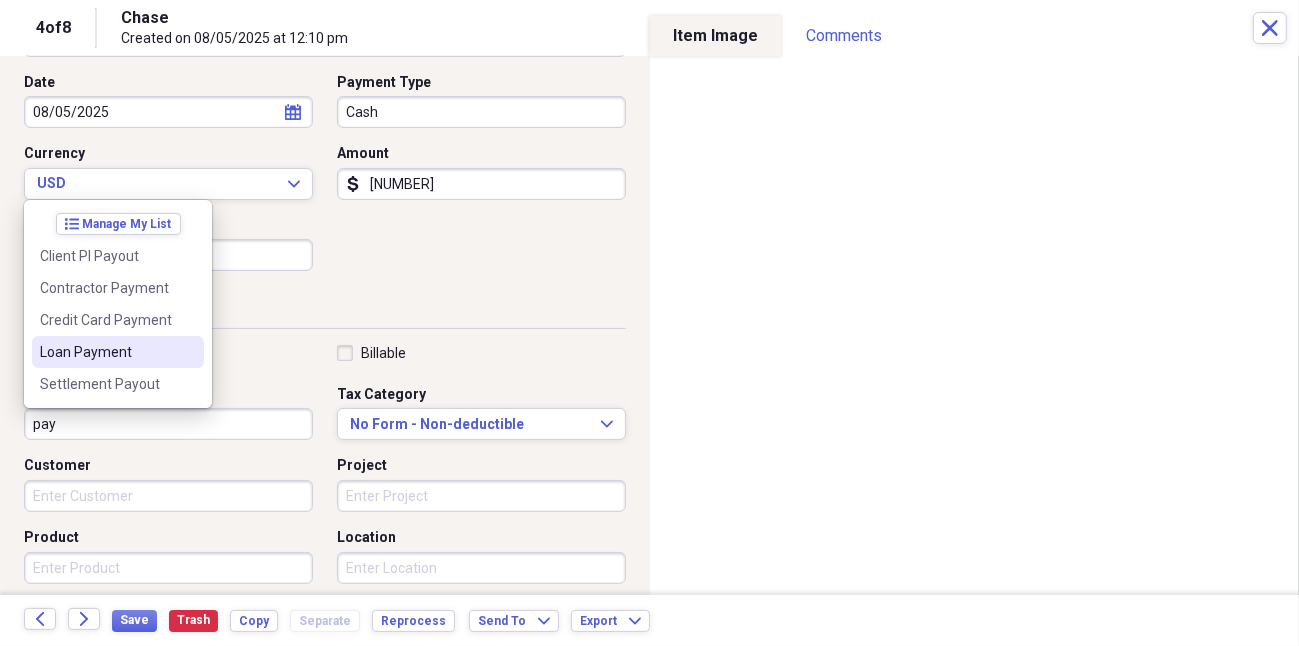 drag, startPoint x: 104, startPoint y: 345, endPoint x: 116, endPoint y: 365, distance: 23.323807 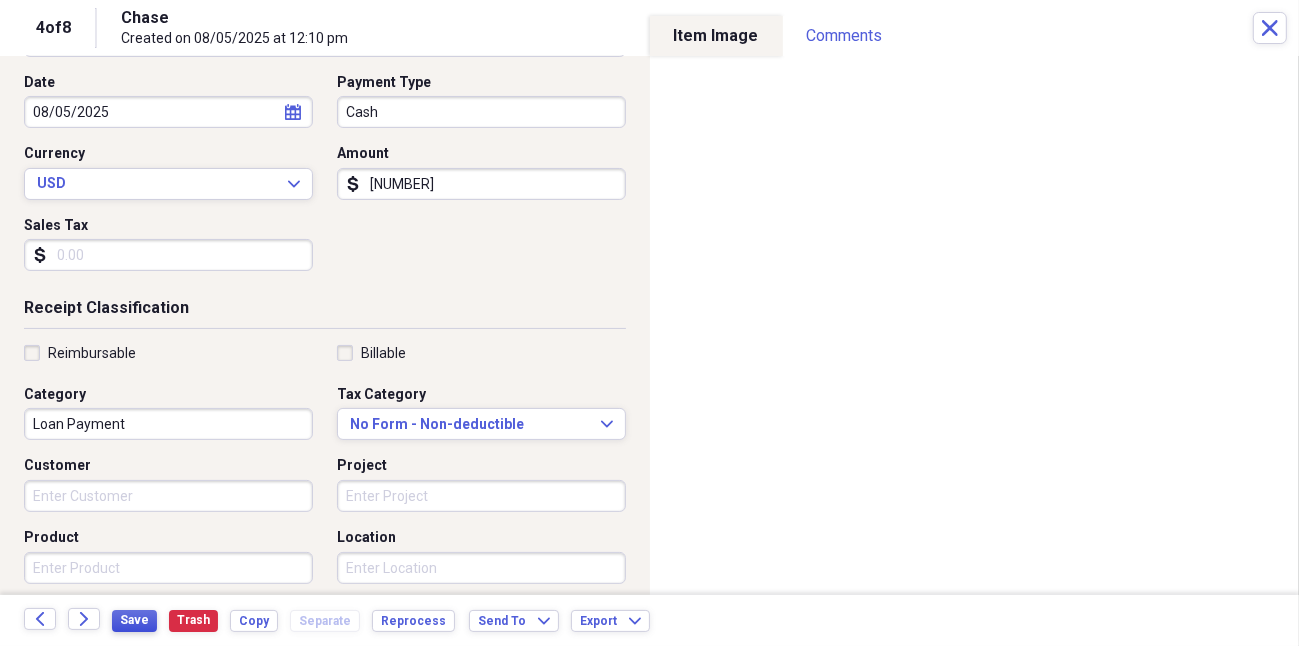 click on "Save" at bounding box center [134, 620] 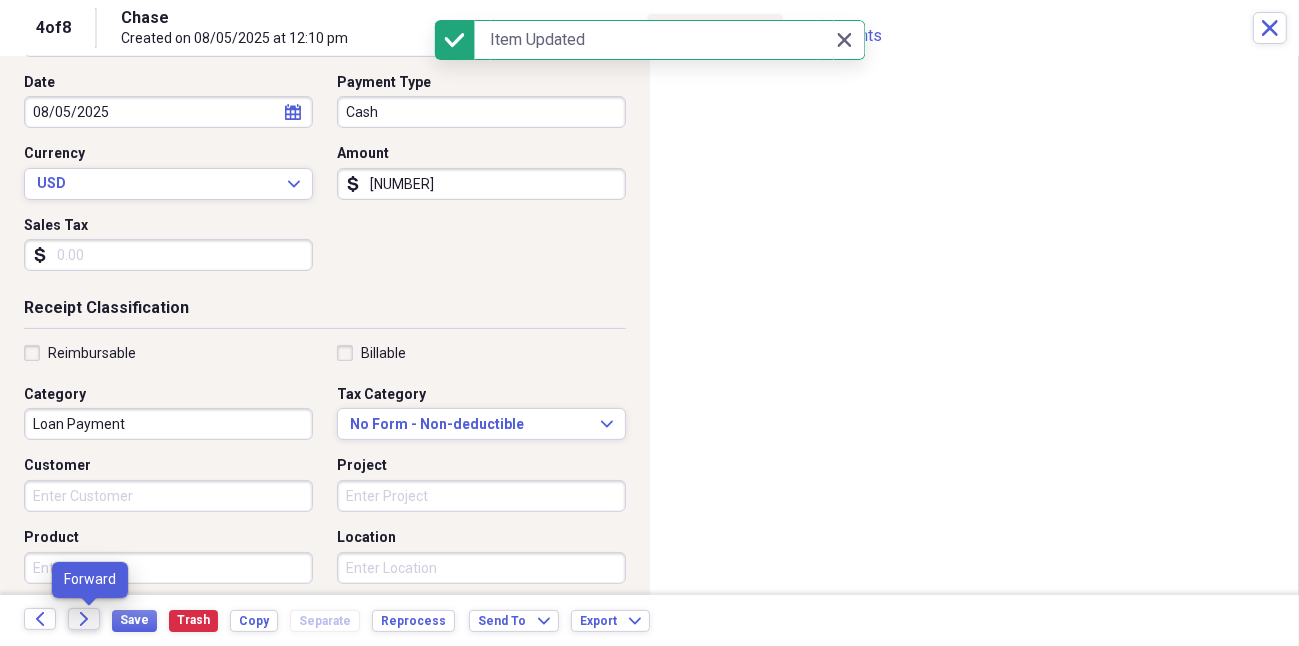 click on "Forward" 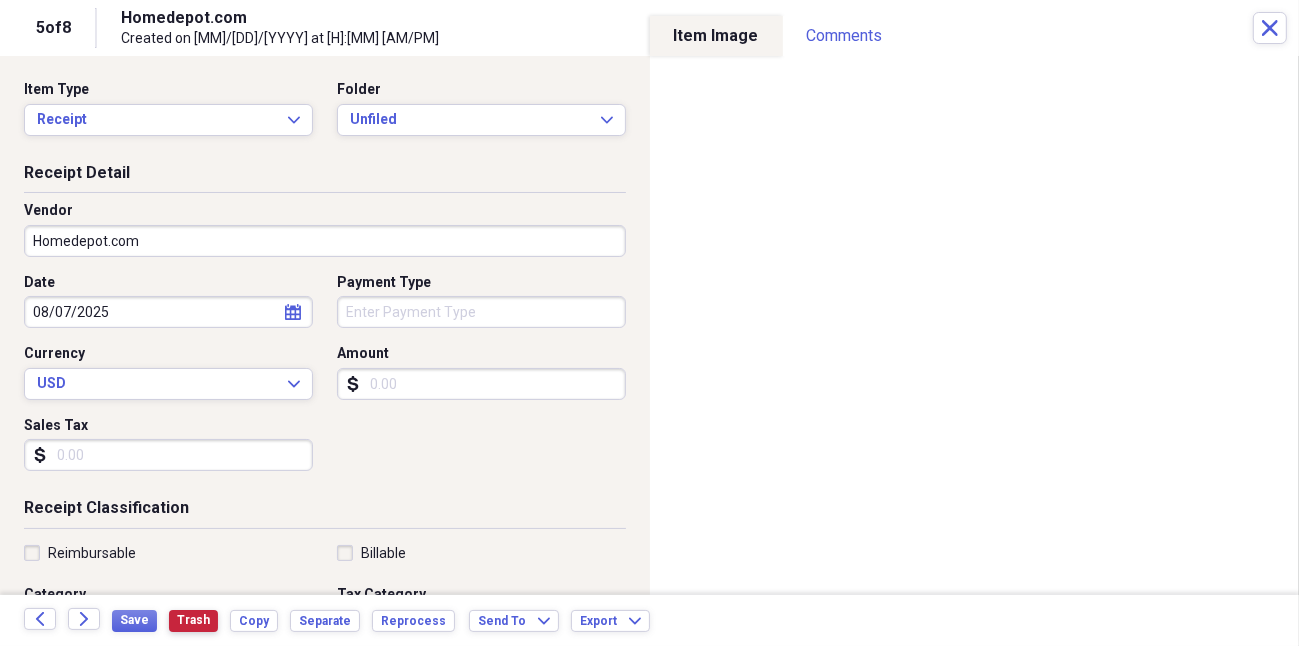 click on "Trash" at bounding box center [193, 620] 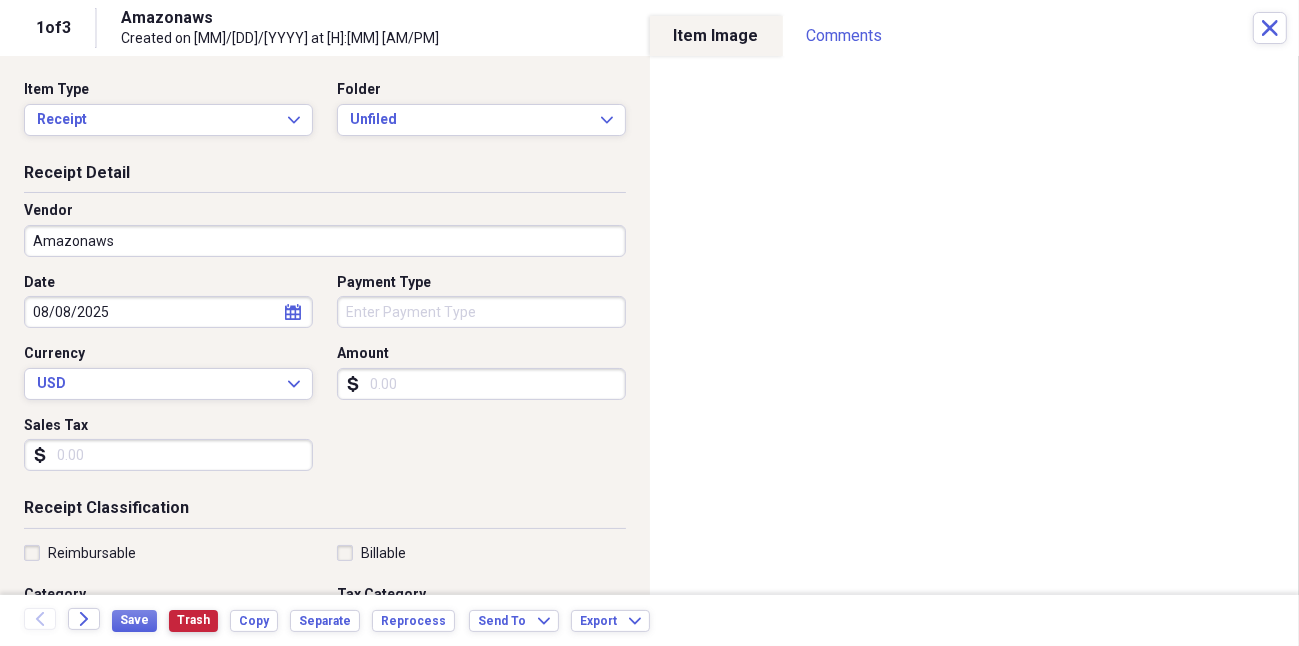 click on "Trash" at bounding box center (193, 620) 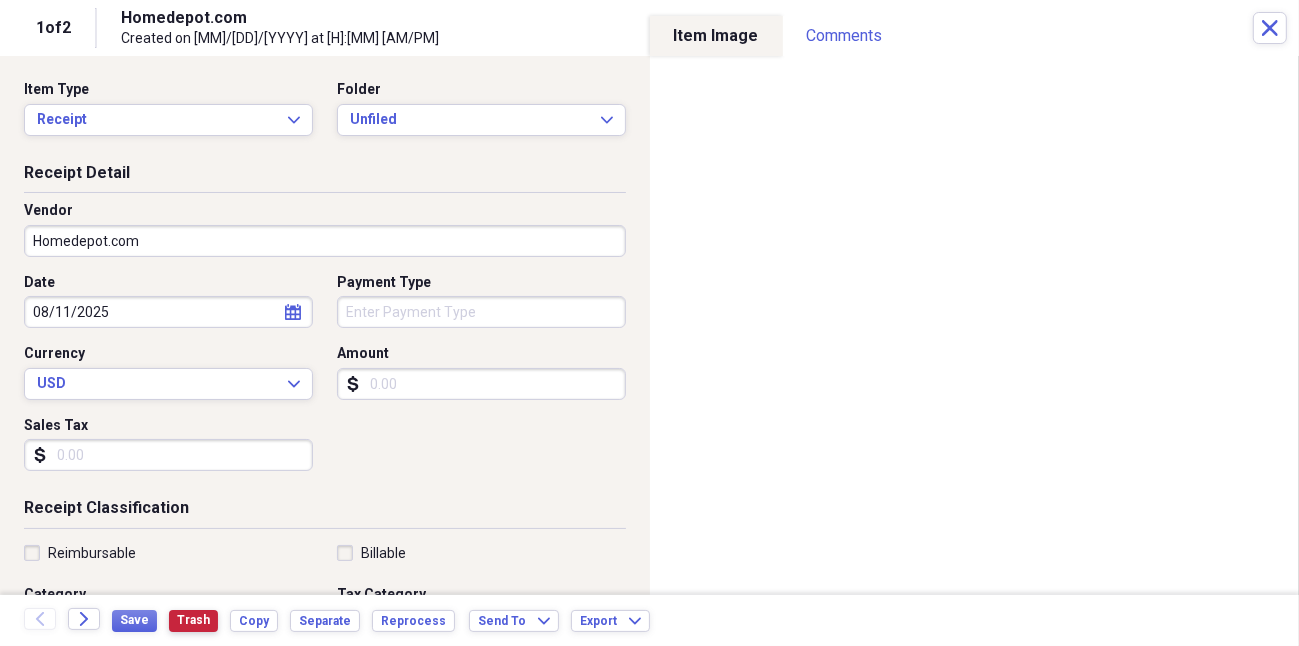 click on "Trash" at bounding box center (193, 620) 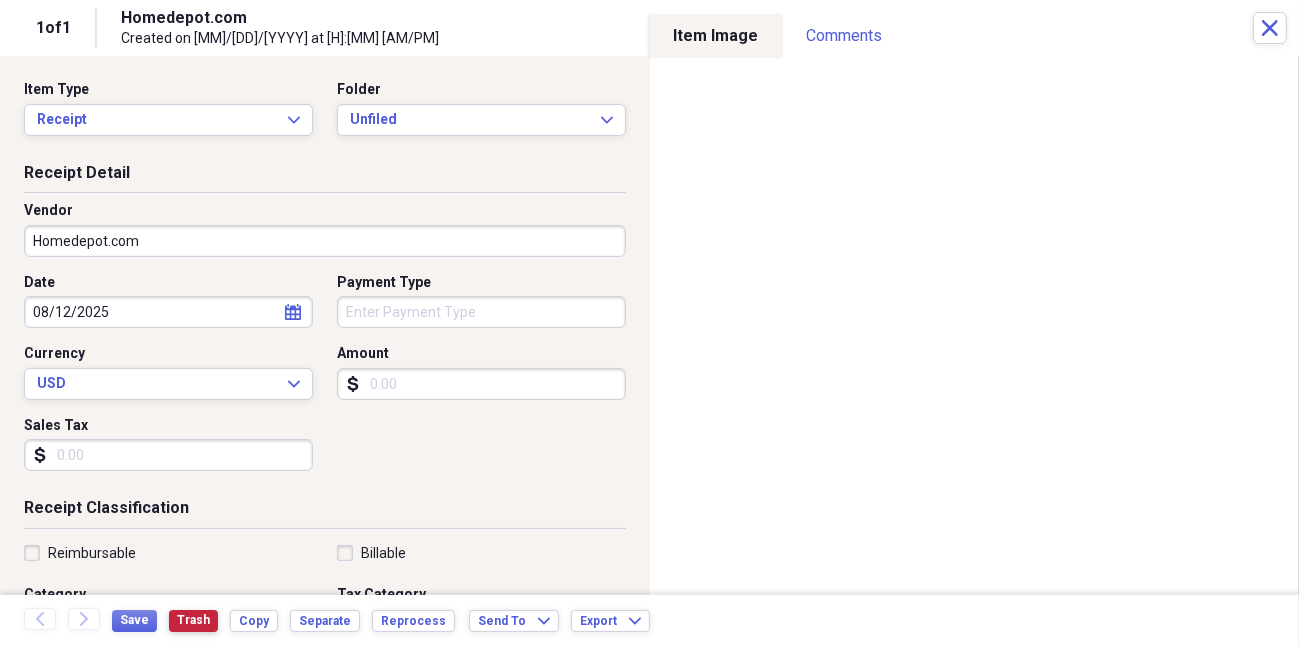 click on "Trash" at bounding box center [193, 620] 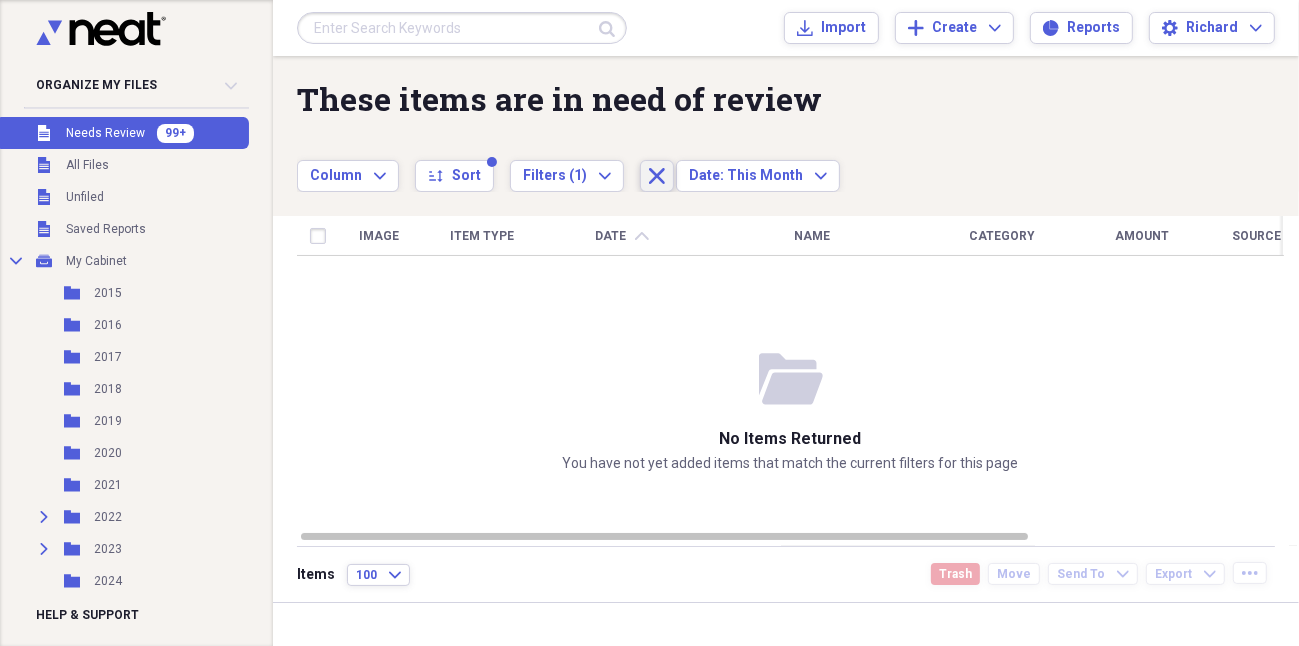 click on "Close" 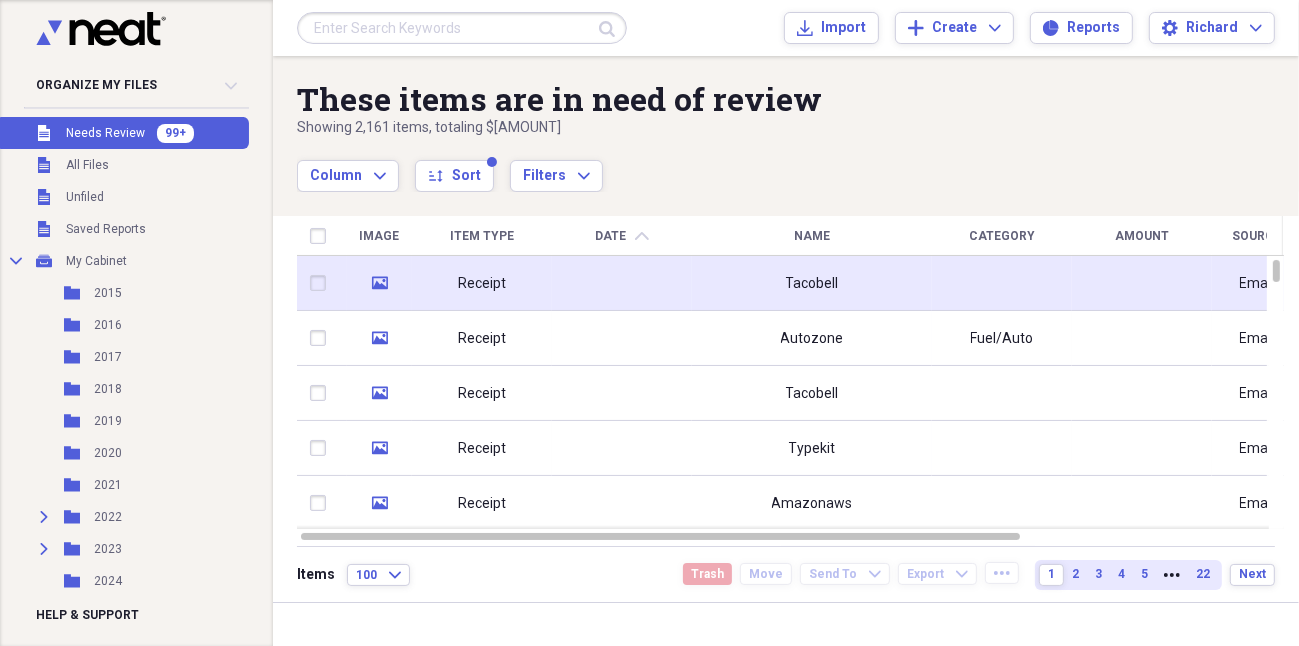 click on "Receipt" at bounding box center (482, 284) 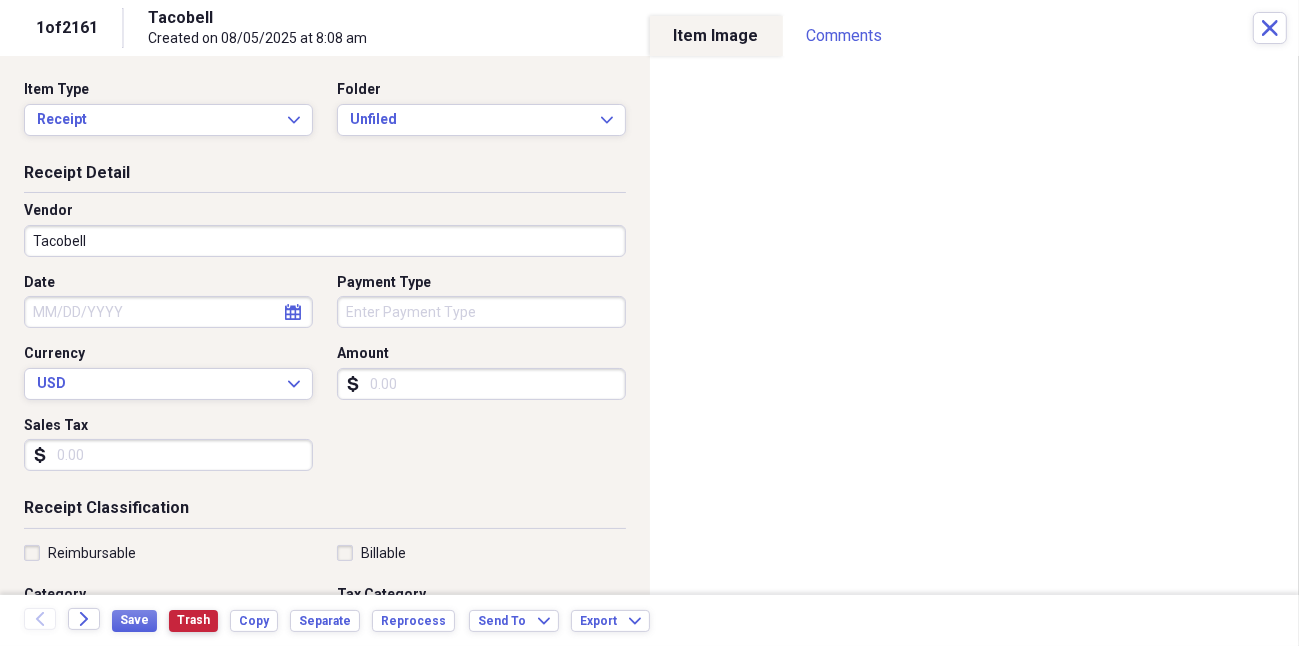 click on "Trash" at bounding box center (193, 620) 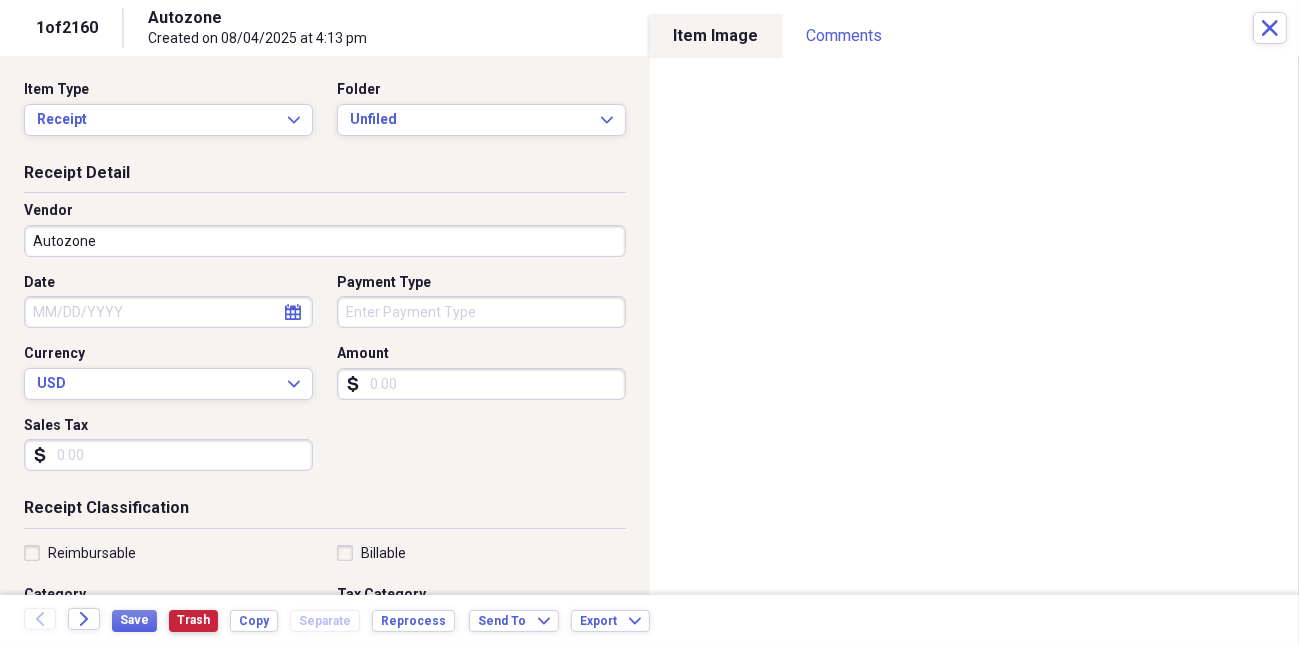 click on "Trash" at bounding box center [193, 621] 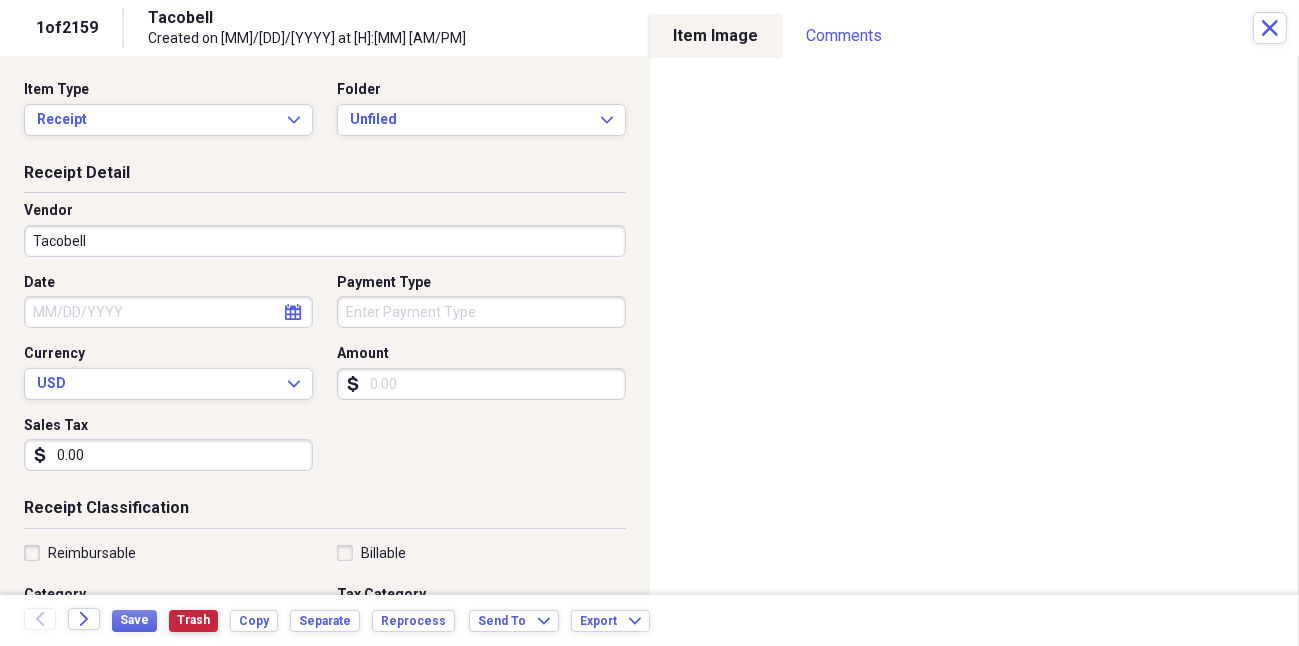 click on "Trash" at bounding box center (193, 620) 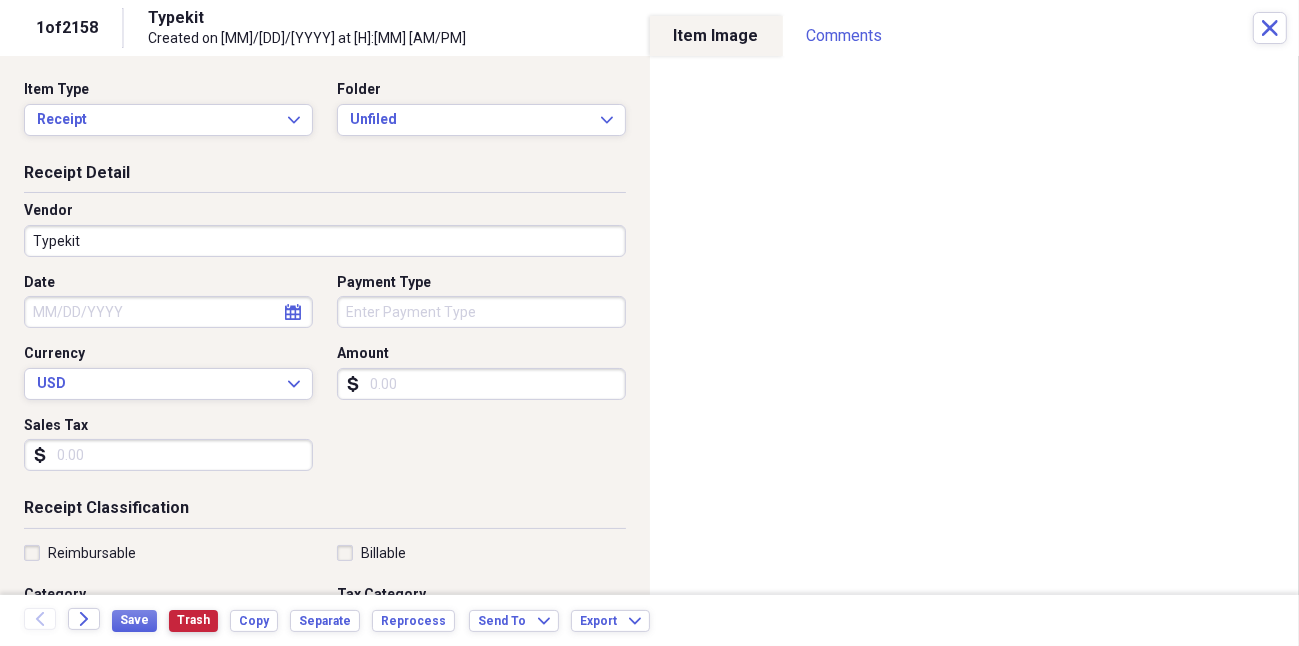 click on "Trash" at bounding box center [193, 620] 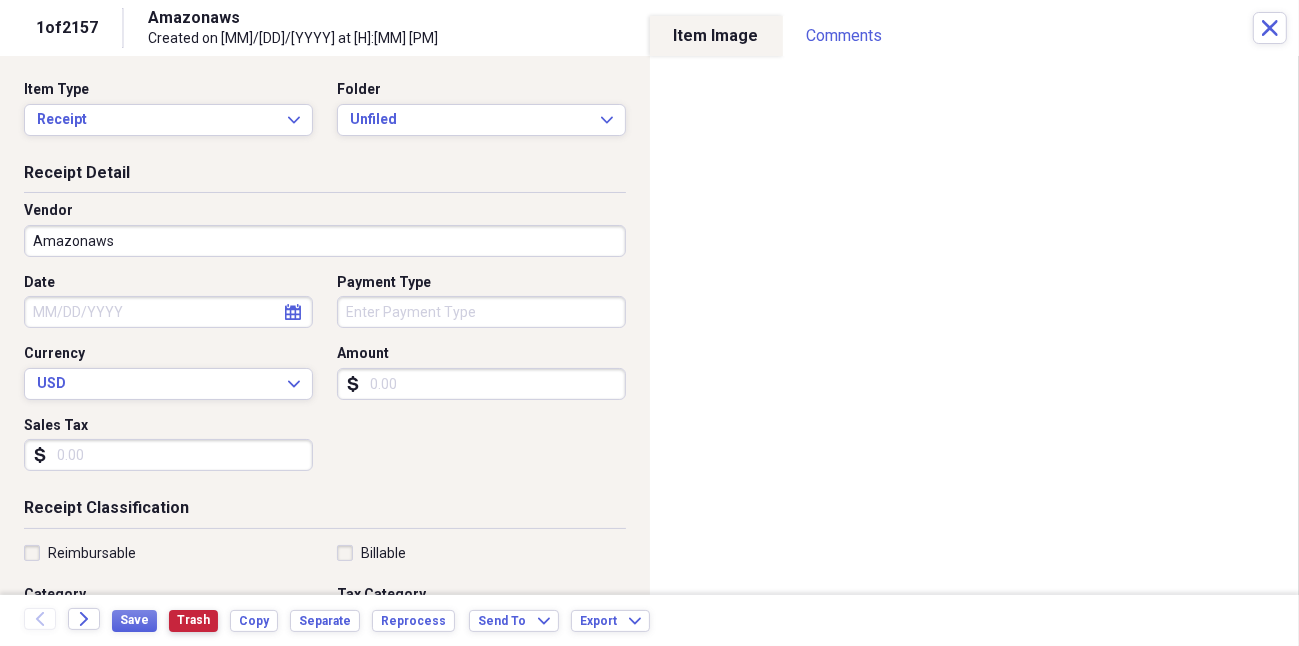 click on "Trash" at bounding box center (193, 620) 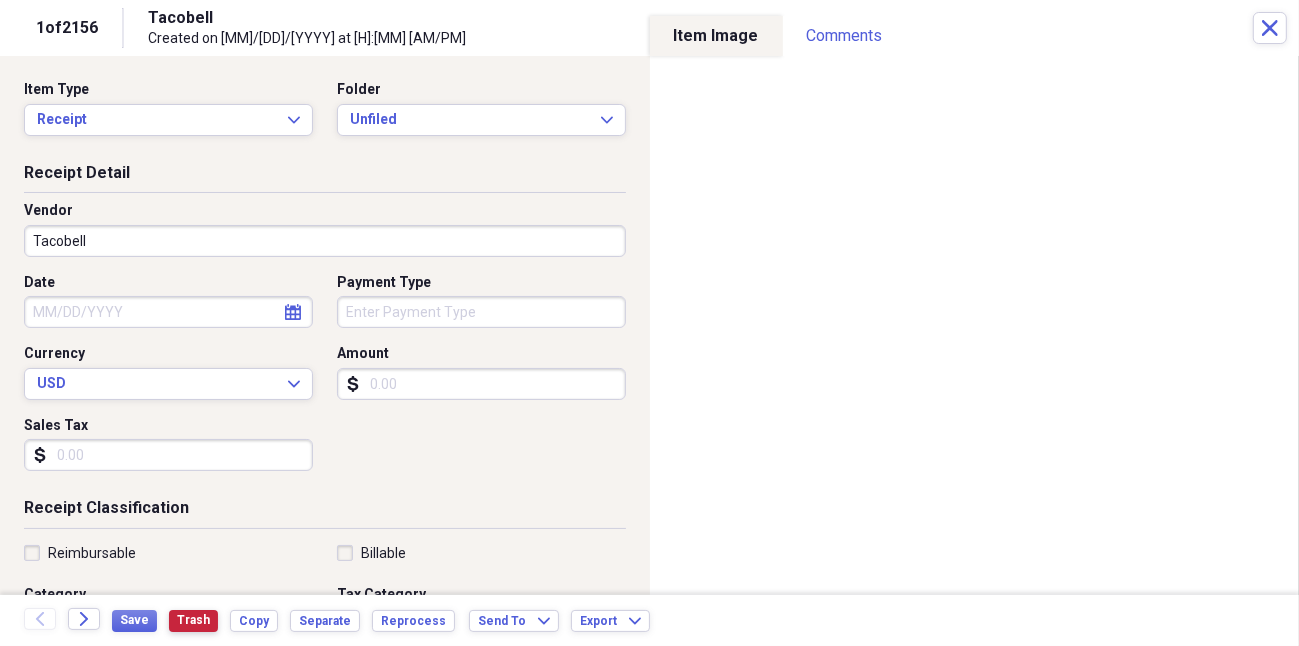 click on "Trash" at bounding box center (193, 620) 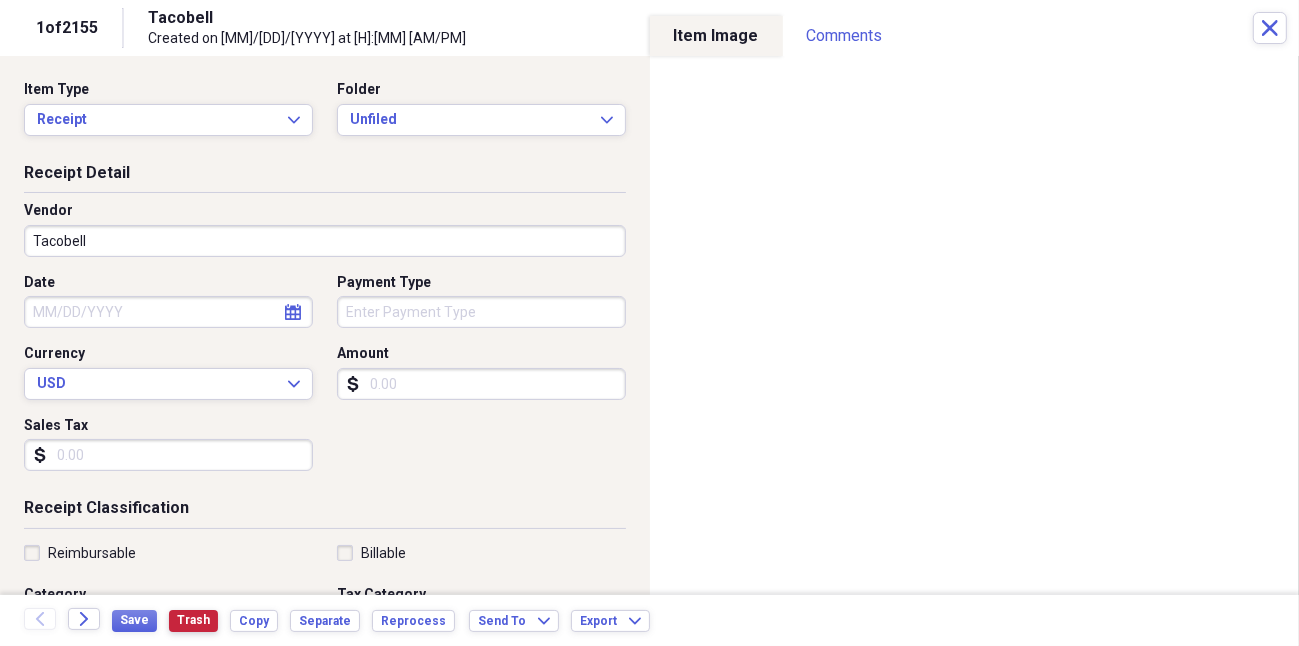 click on "Trash" at bounding box center (193, 620) 